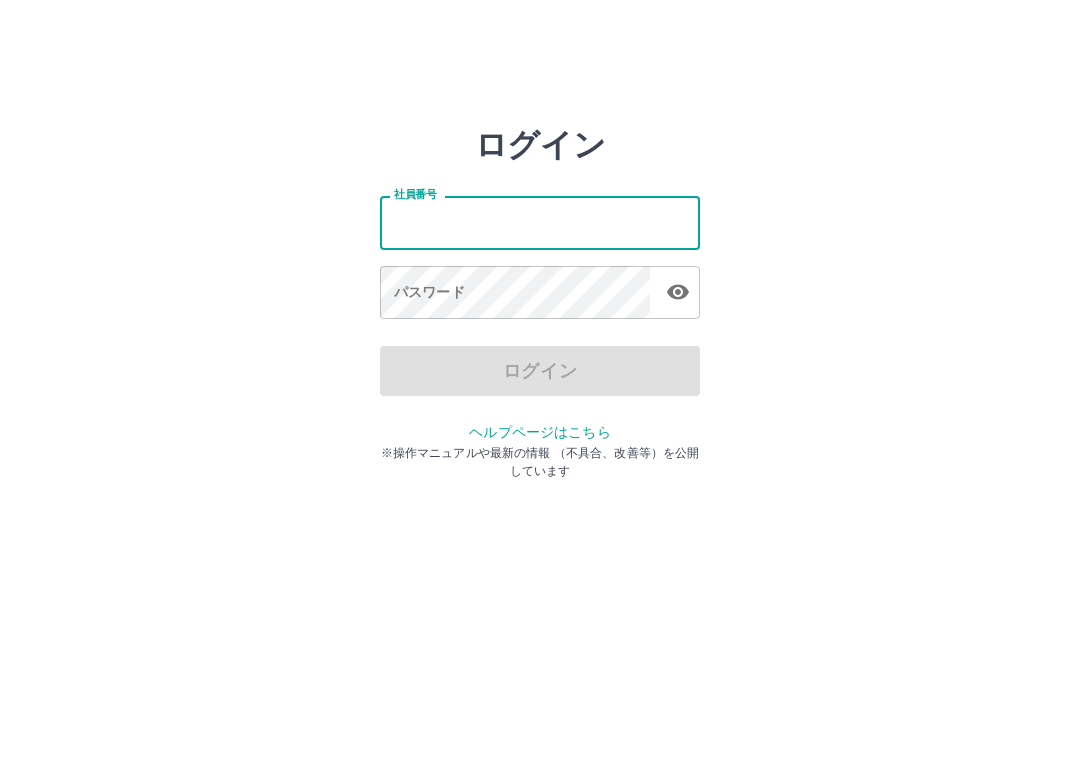scroll, scrollTop: 0, scrollLeft: 0, axis: both 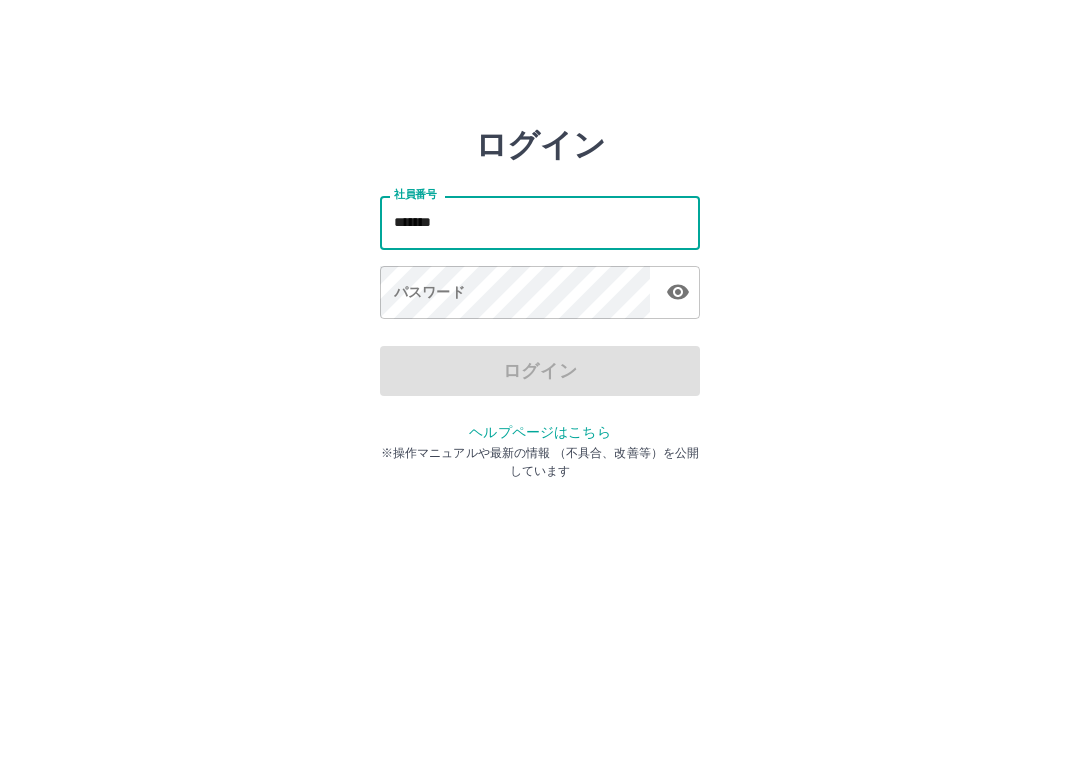 type on "*******" 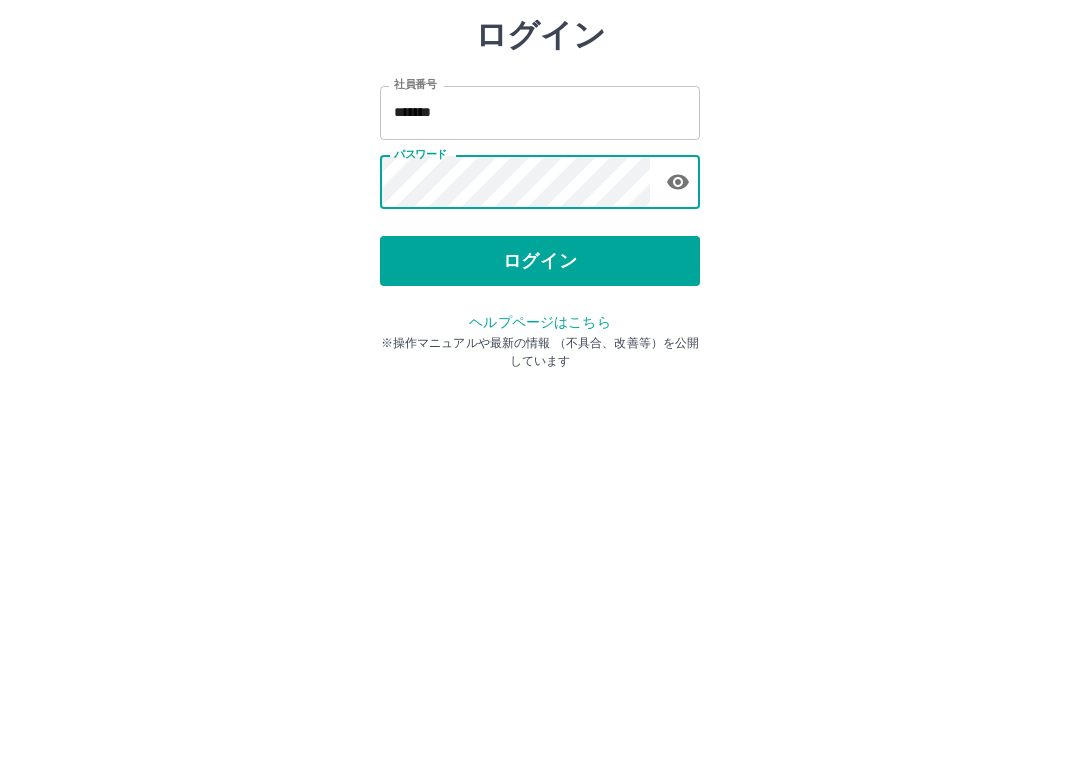 click on "ログイン" at bounding box center [540, 371] 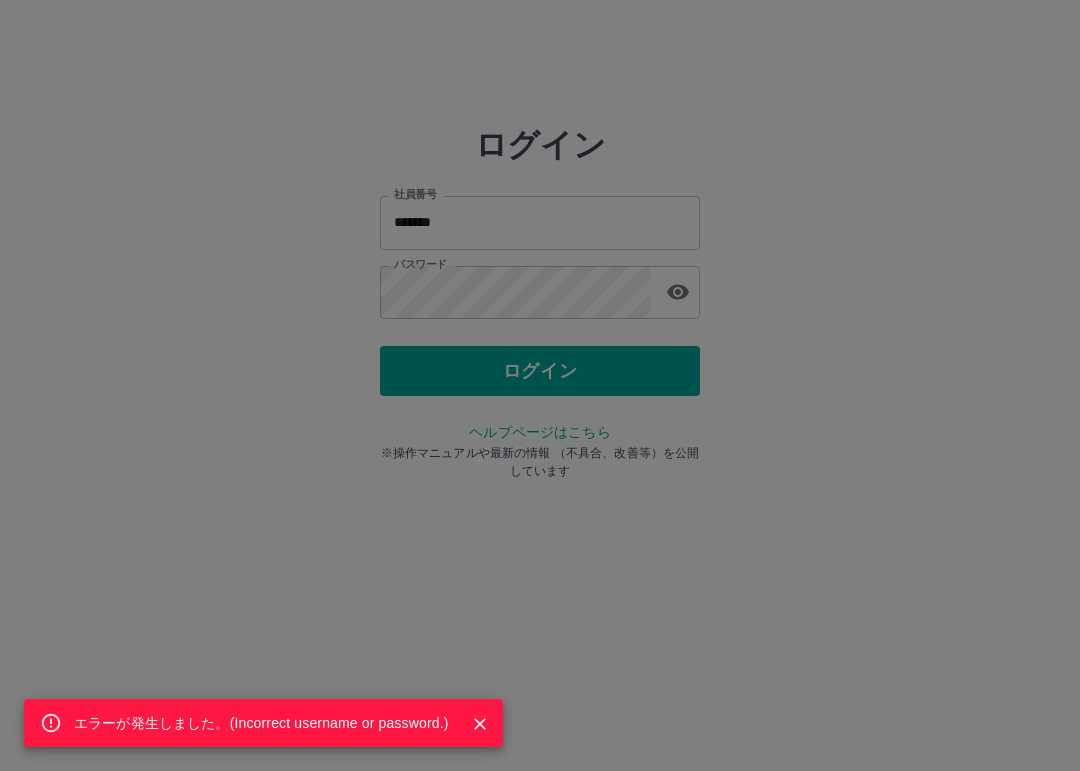 click on "エラーが発生しました。( Incorrect username or password. )" at bounding box center [540, 385] 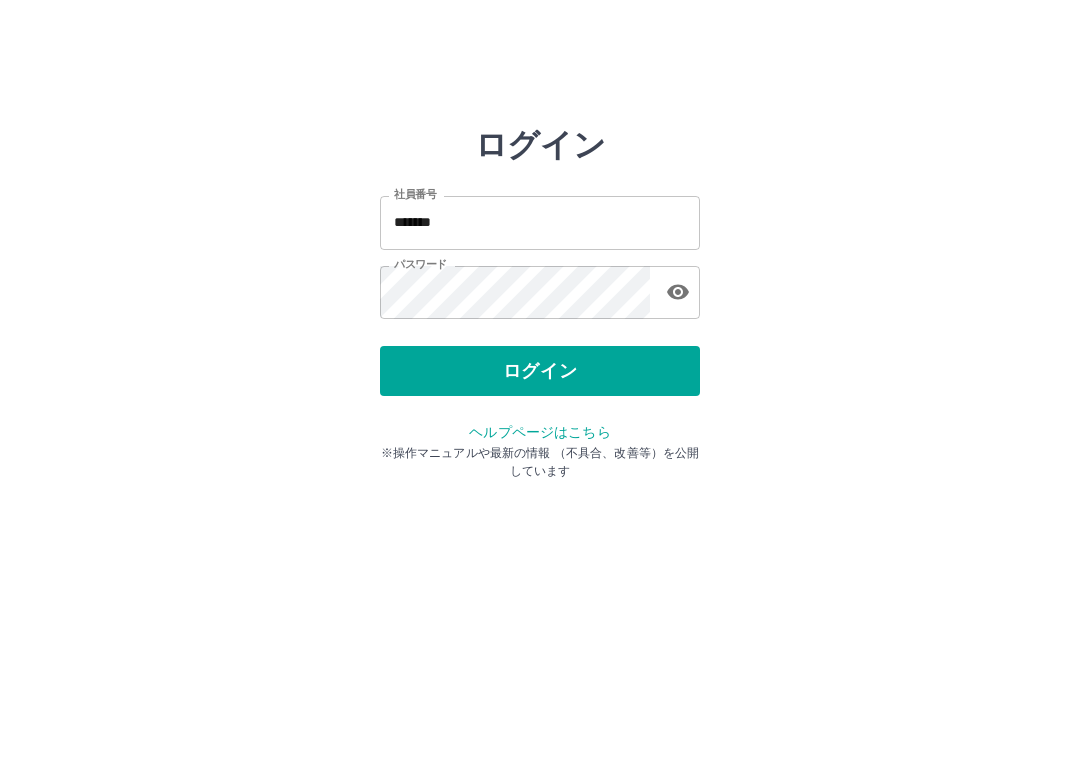click 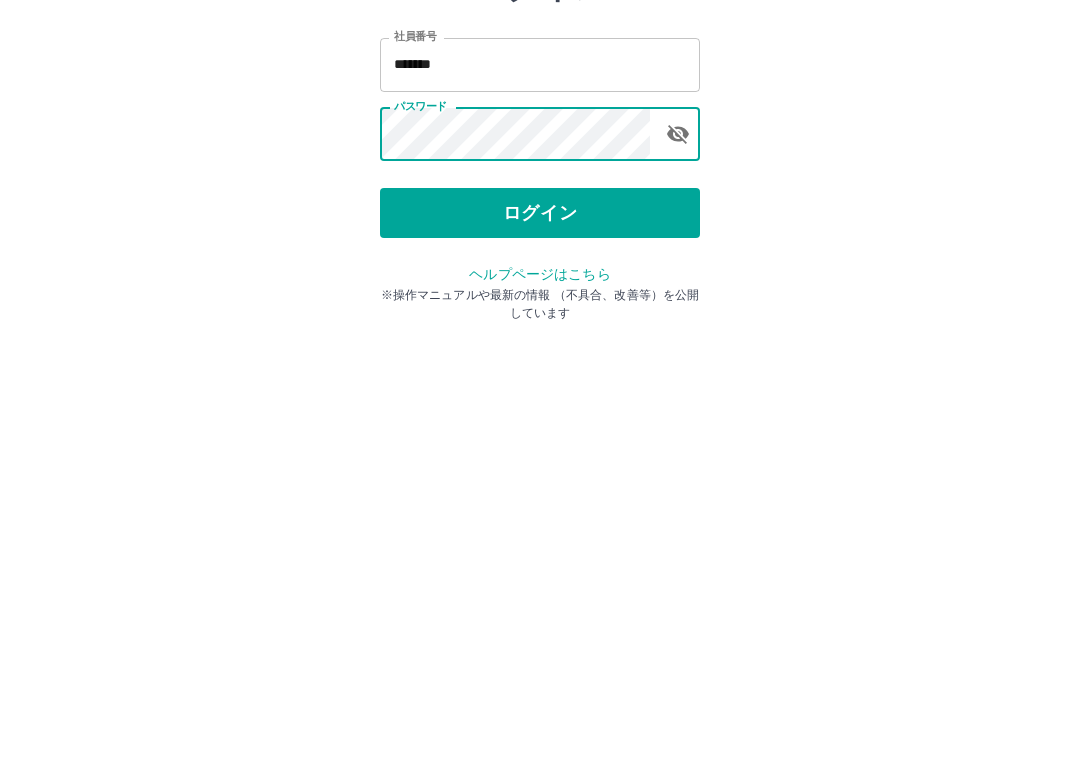 click on "ログイン" at bounding box center [540, 371] 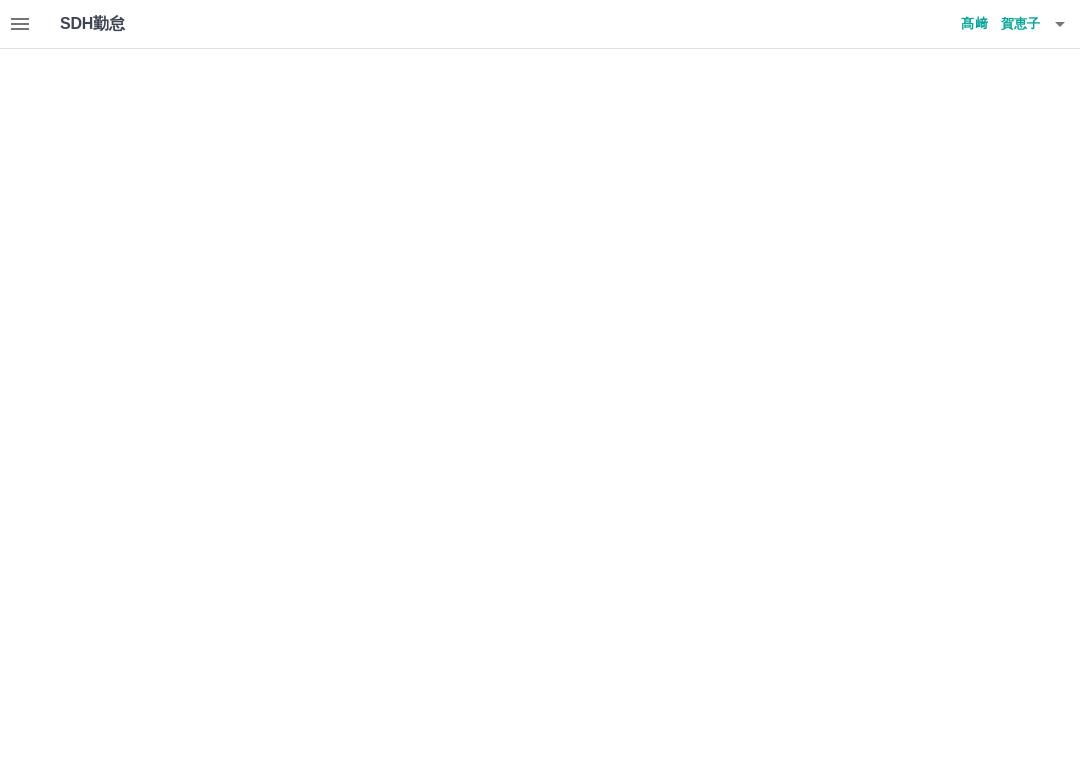 scroll, scrollTop: 0, scrollLeft: 0, axis: both 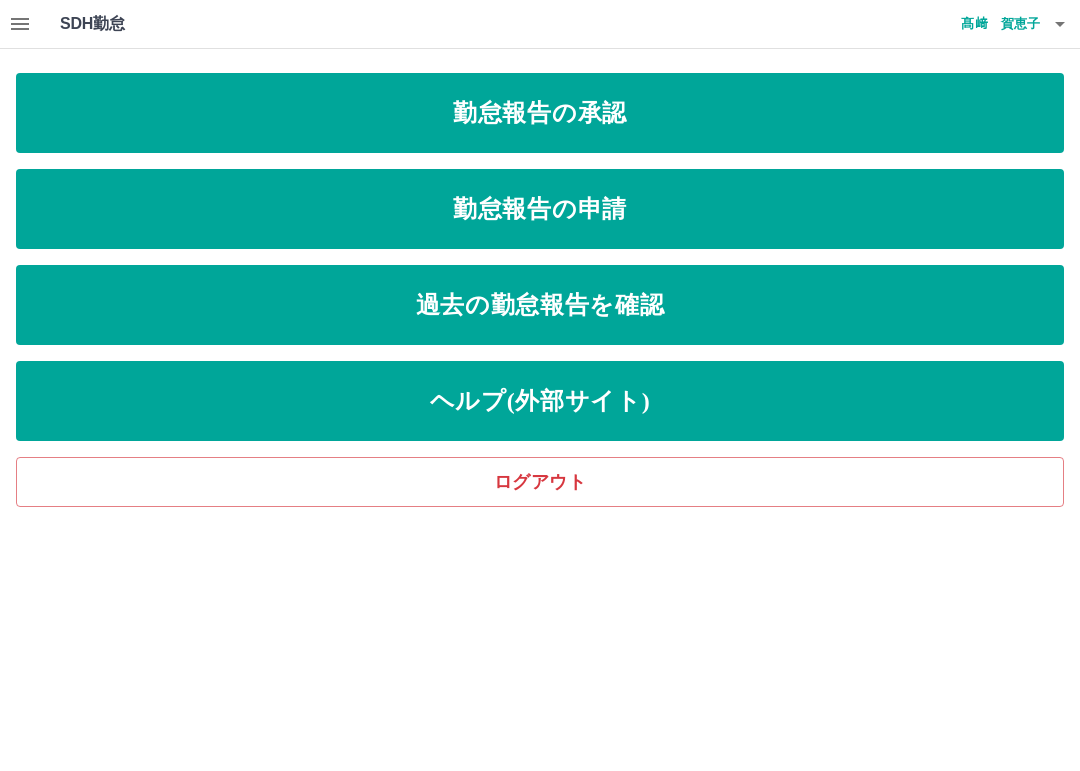 click on "勤怠報告の承認" at bounding box center (540, 113) 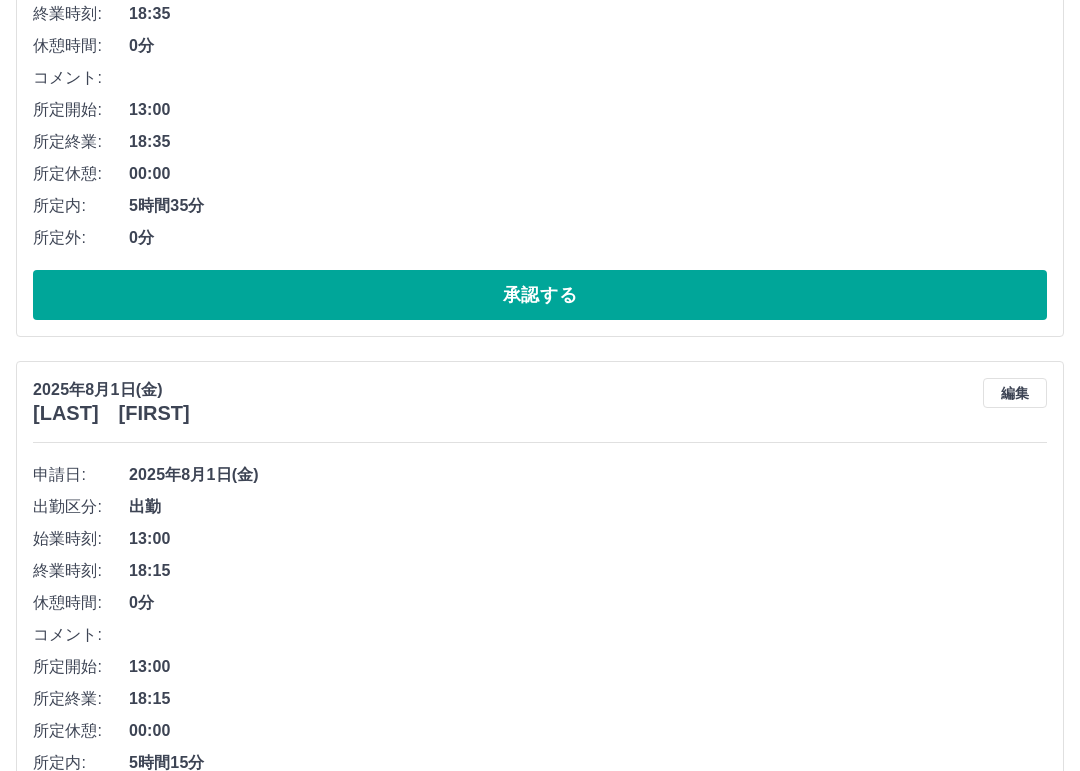 scroll, scrollTop: 11708, scrollLeft: 0, axis: vertical 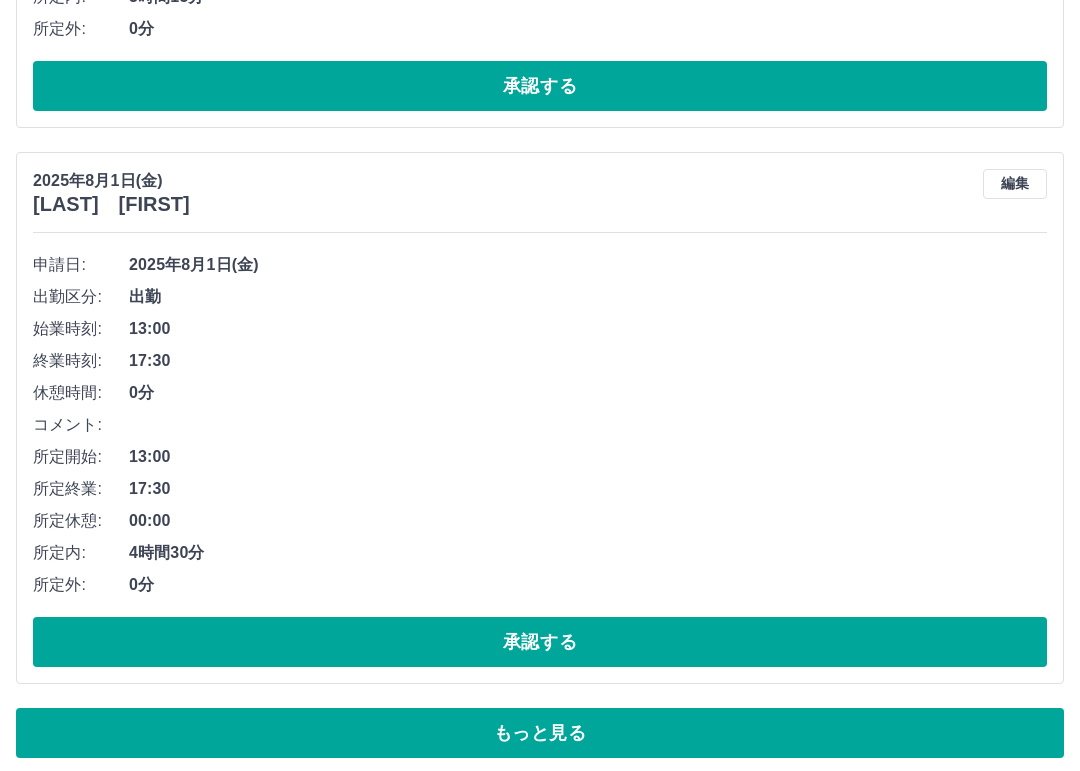 click on "承認する" at bounding box center [540, 642] 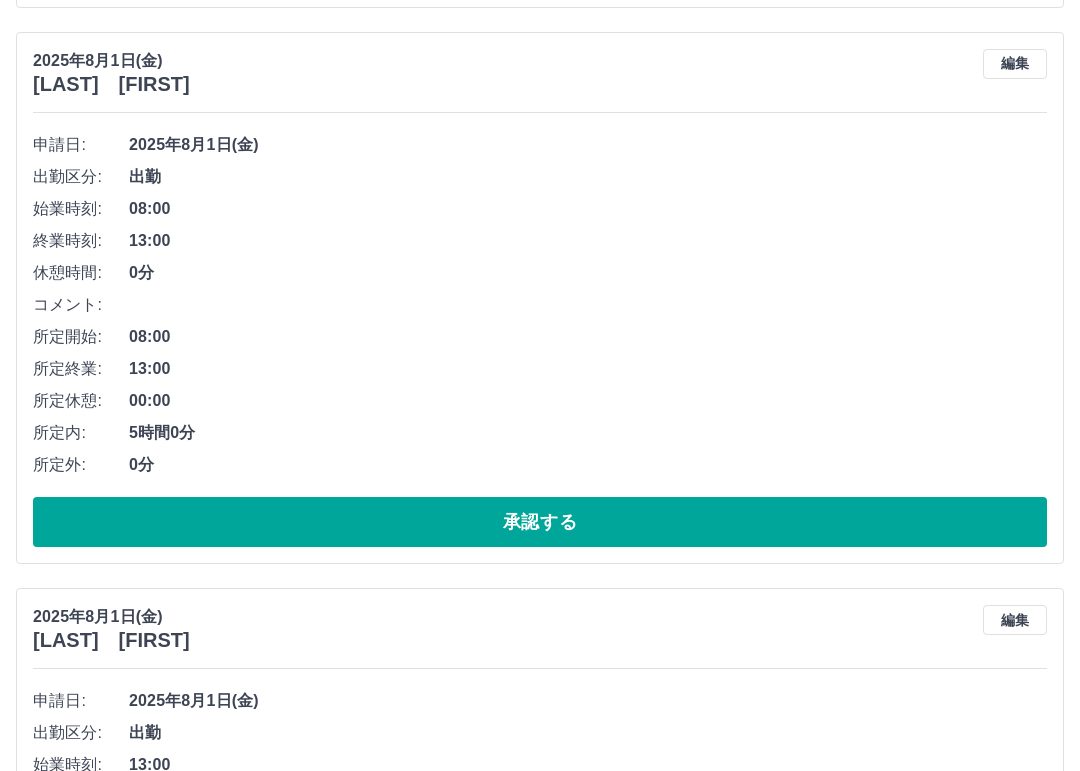 scroll, scrollTop: 10158, scrollLeft: 0, axis: vertical 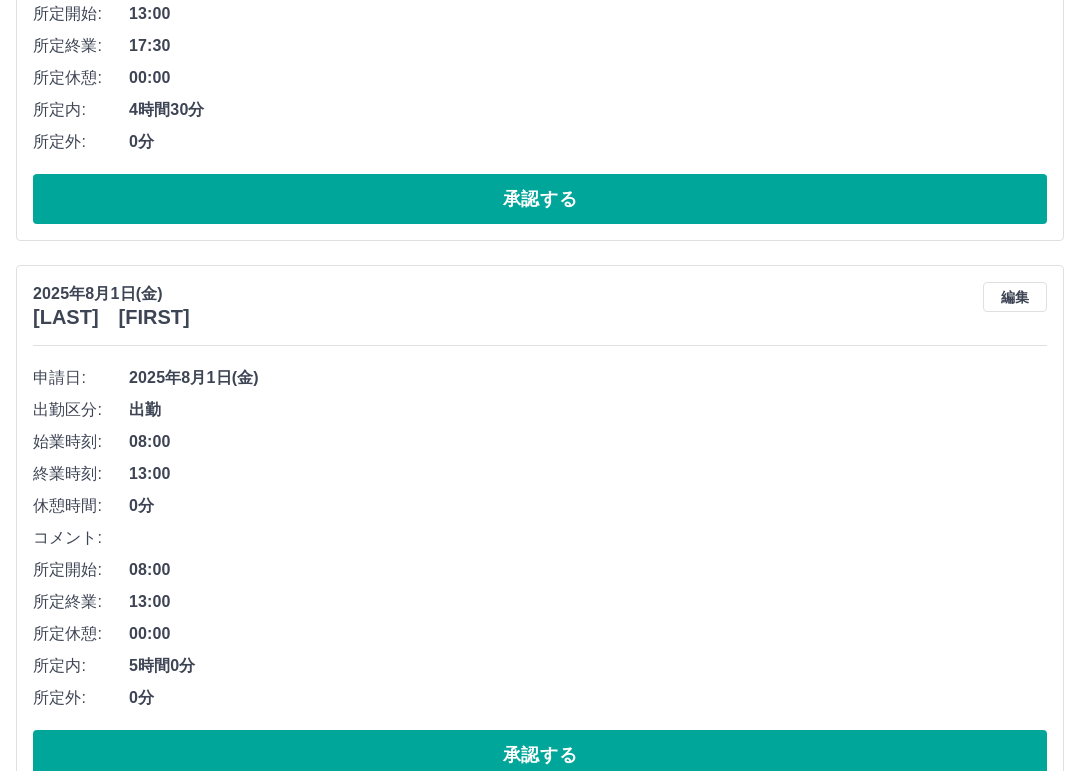 click on "承認する" at bounding box center (540, 755) 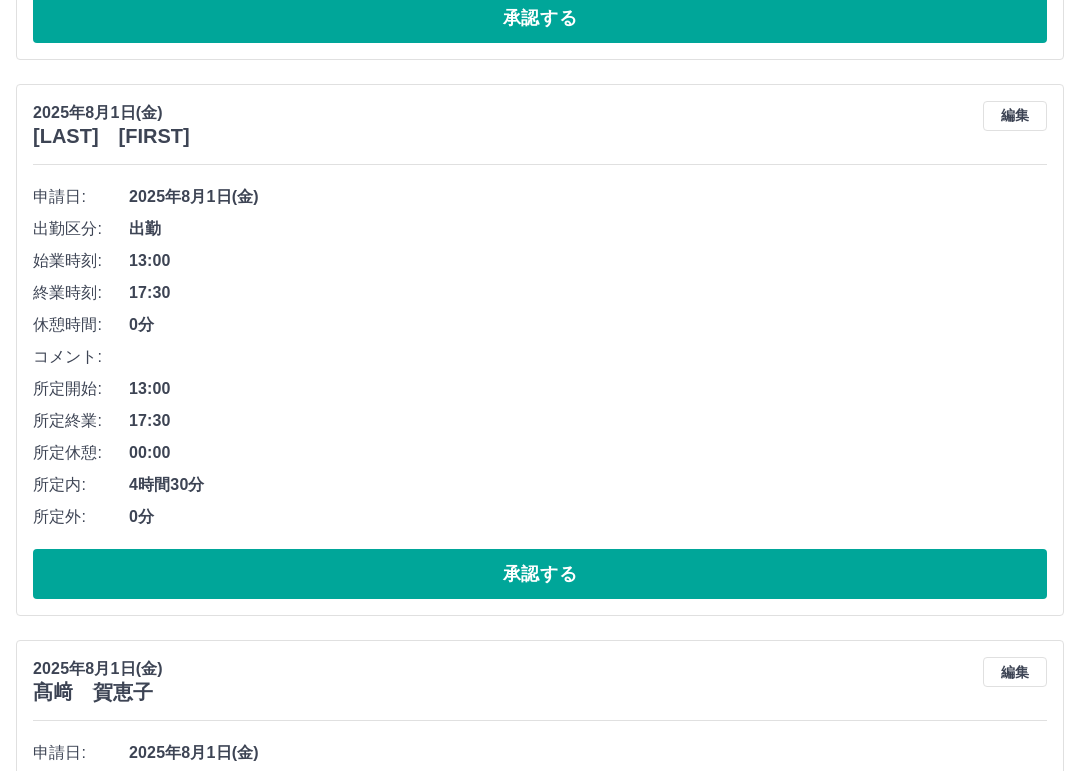 scroll, scrollTop: 8301, scrollLeft: 0, axis: vertical 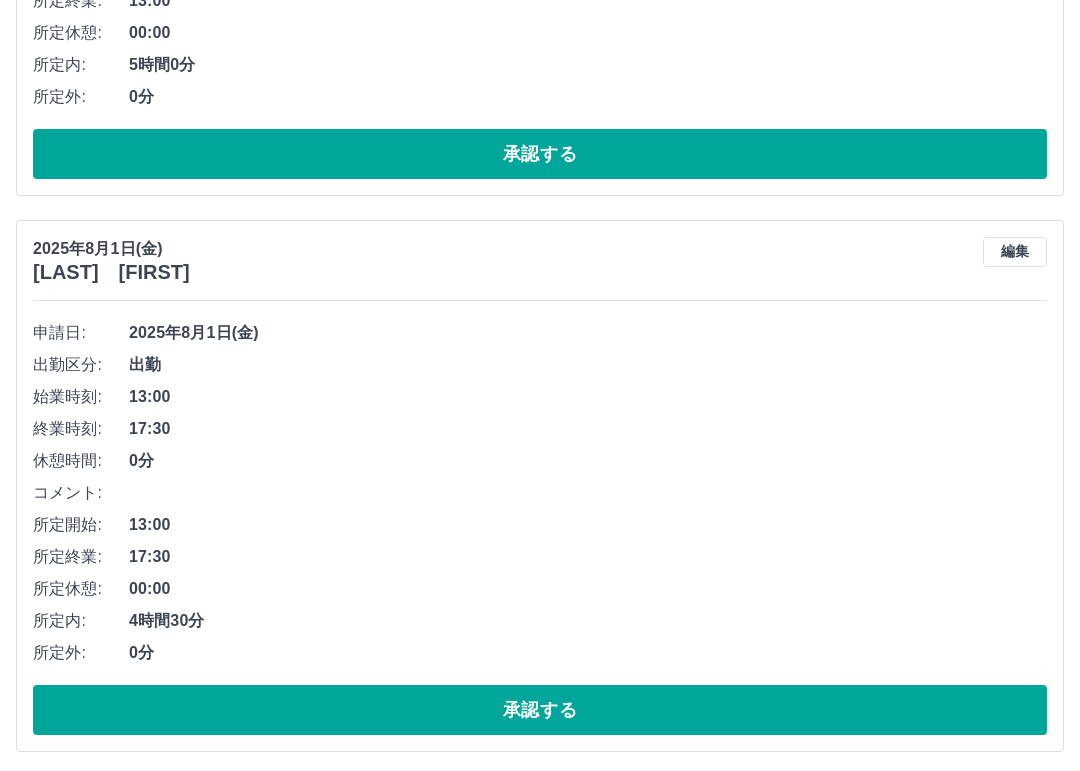 click on "承認する" at bounding box center [540, 711] 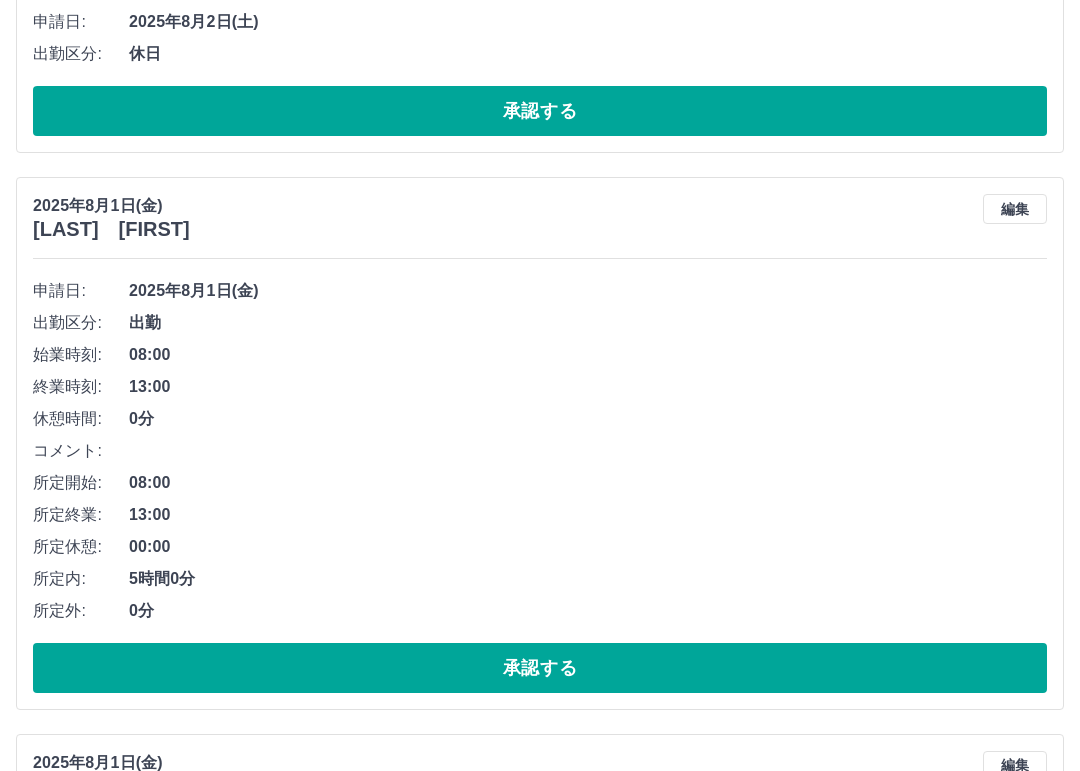 scroll, scrollTop: 7762, scrollLeft: 0, axis: vertical 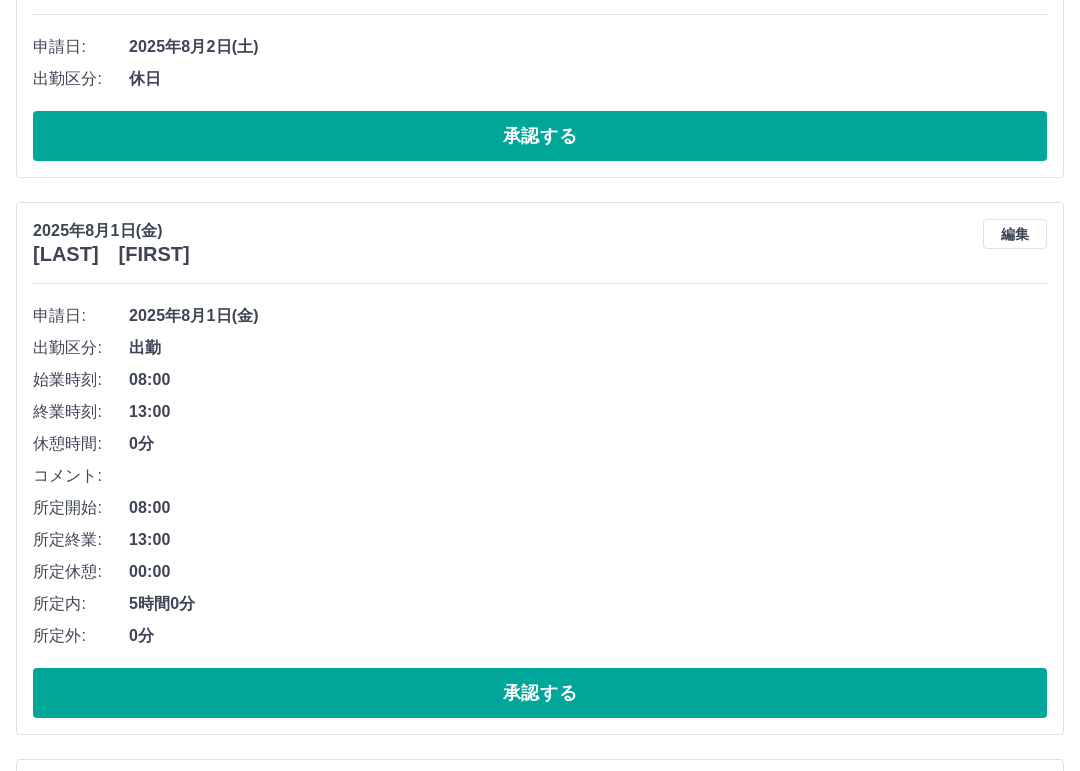 click on "承認する" at bounding box center (540, 694) 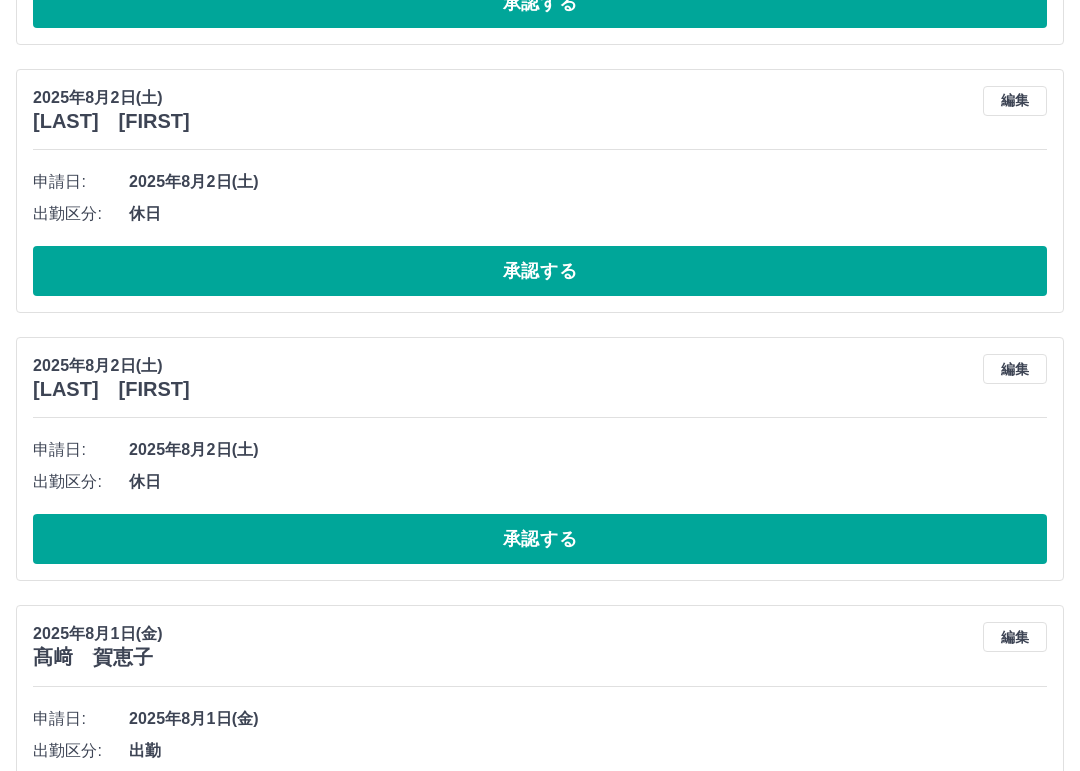 scroll, scrollTop: 7360, scrollLeft: 0, axis: vertical 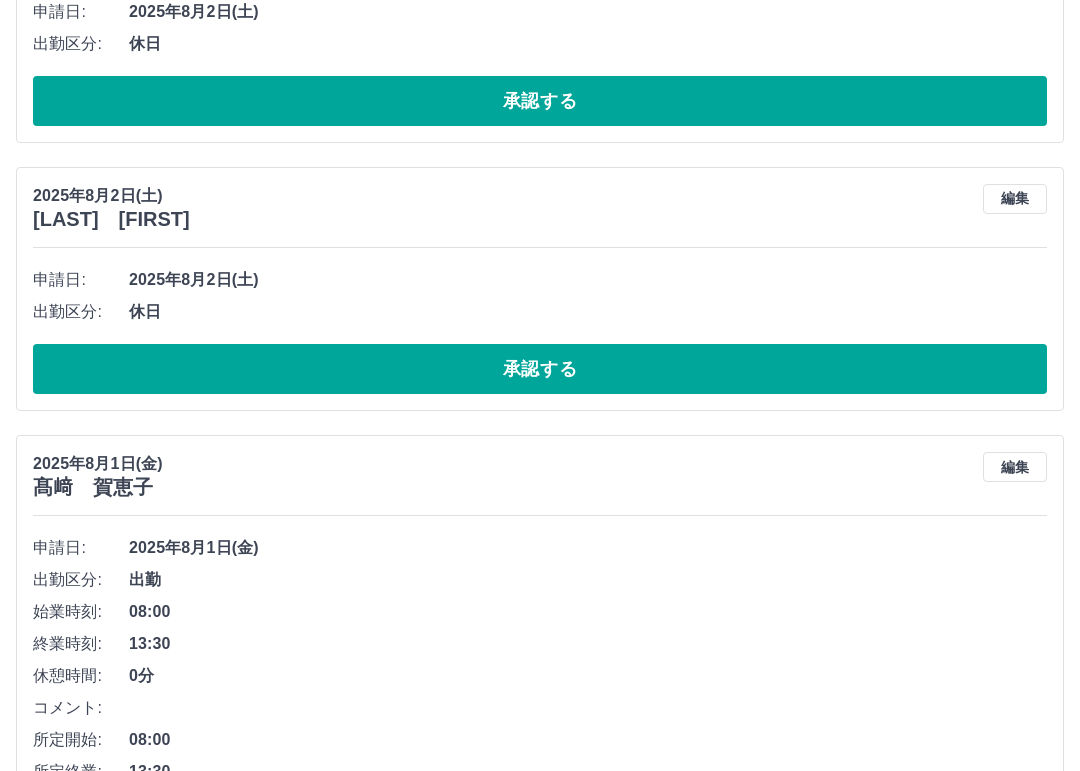 click on "承認する" at bounding box center (540, 369) 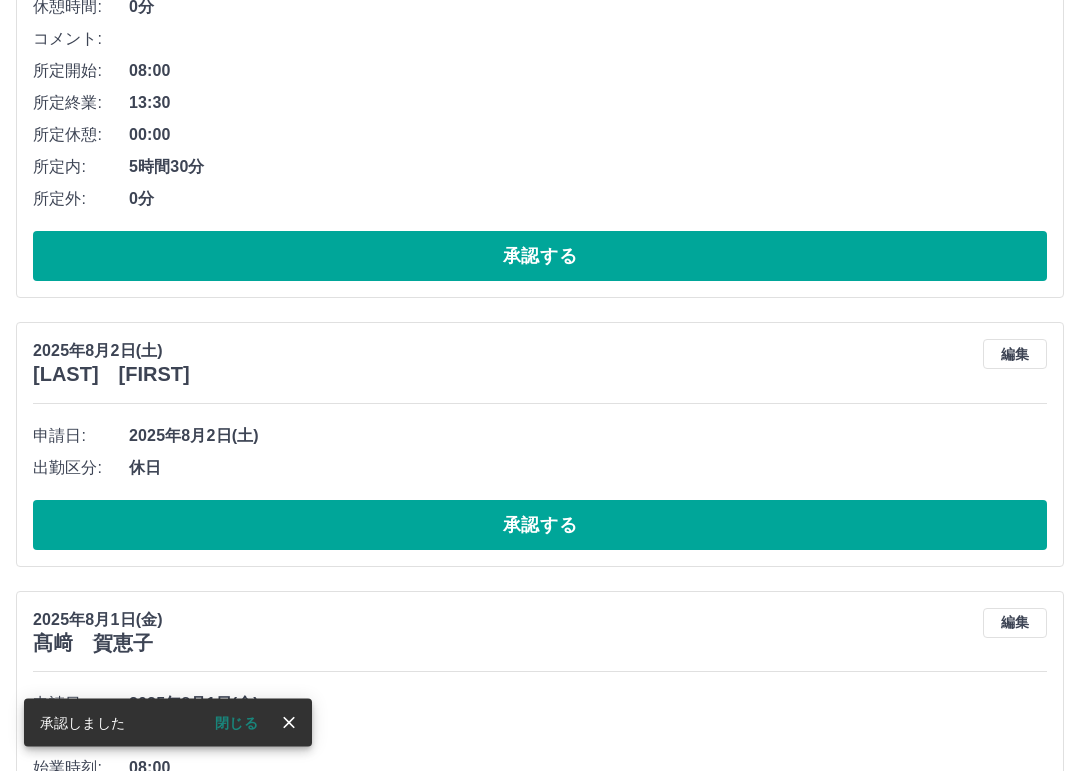 scroll, scrollTop: 6838, scrollLeft: 0, axis: vertical 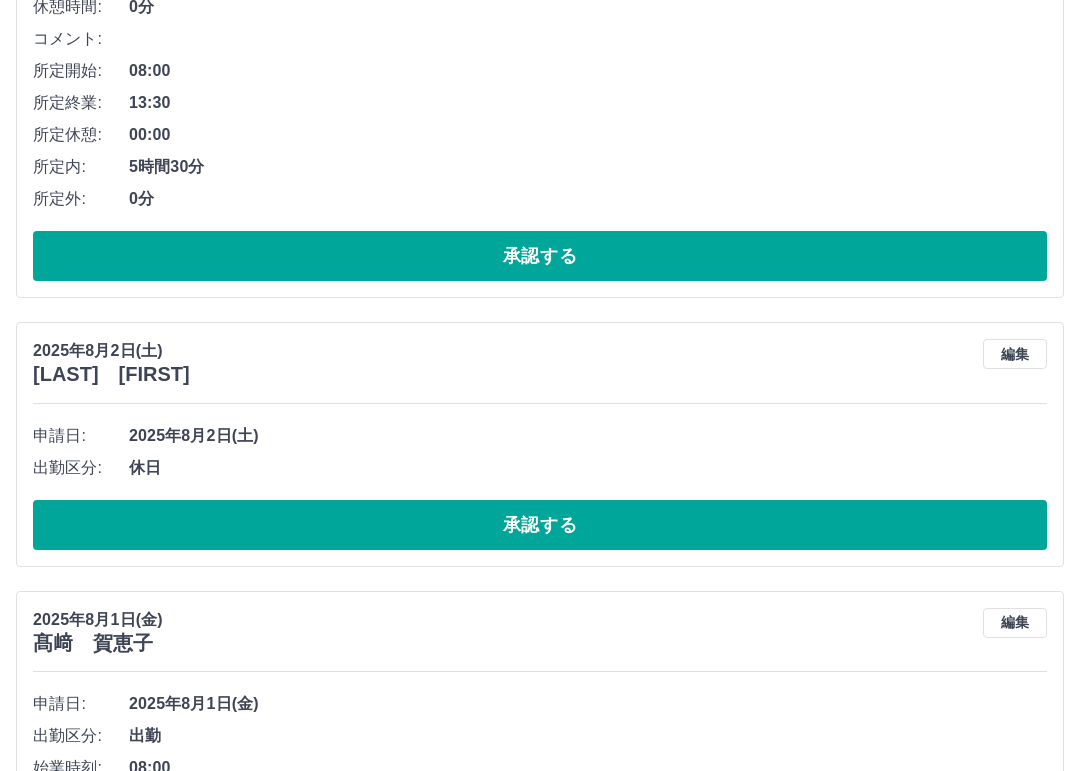 click on "承認する" at bounding box center [540, 525] 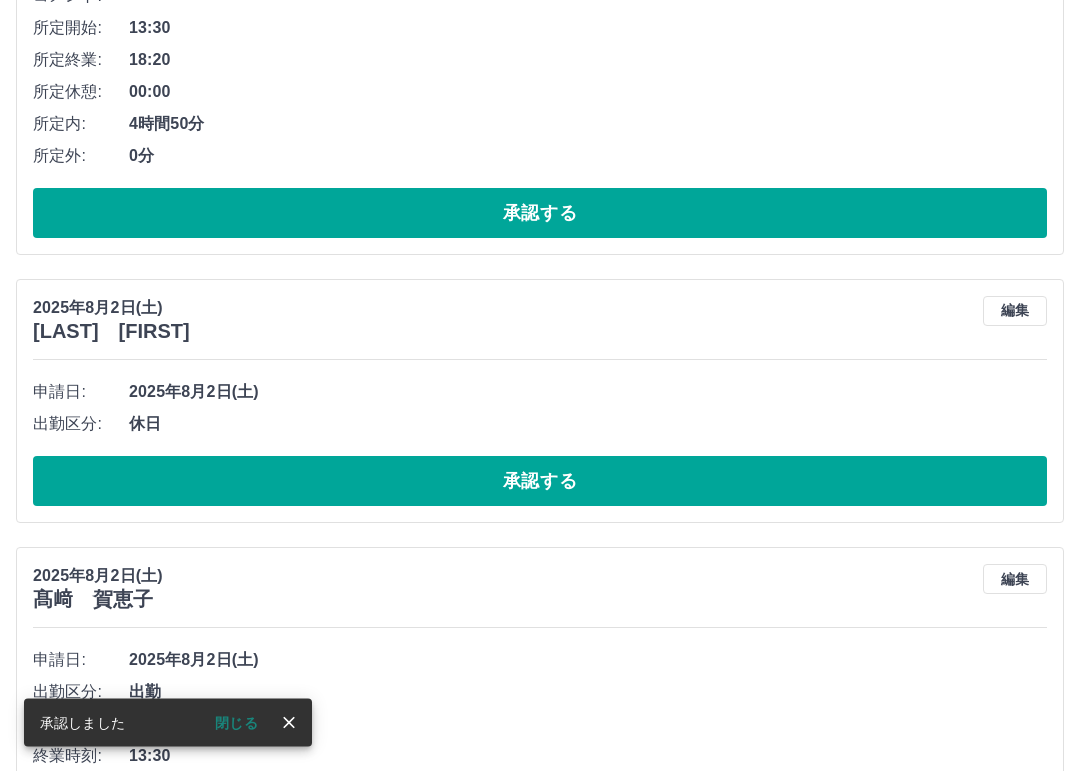 scroll, scrollTop: 6043, scrollLeft: 0, axis: vertical 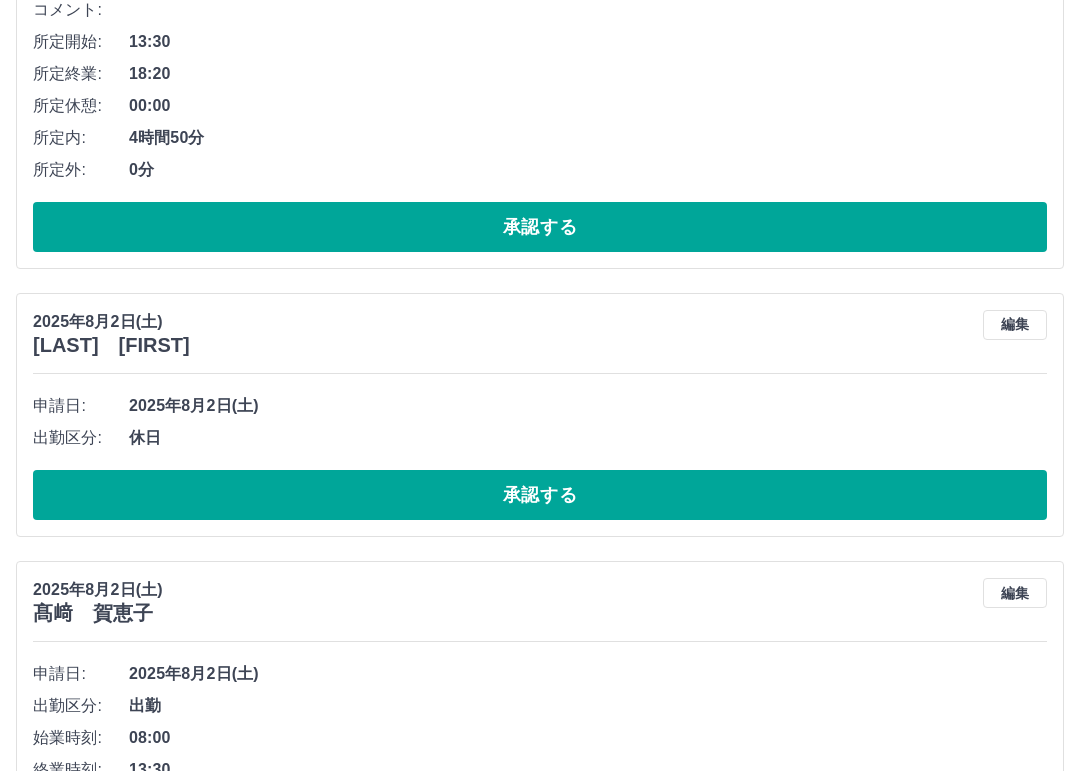 click on "承認する" at bounding box center (540, 495) 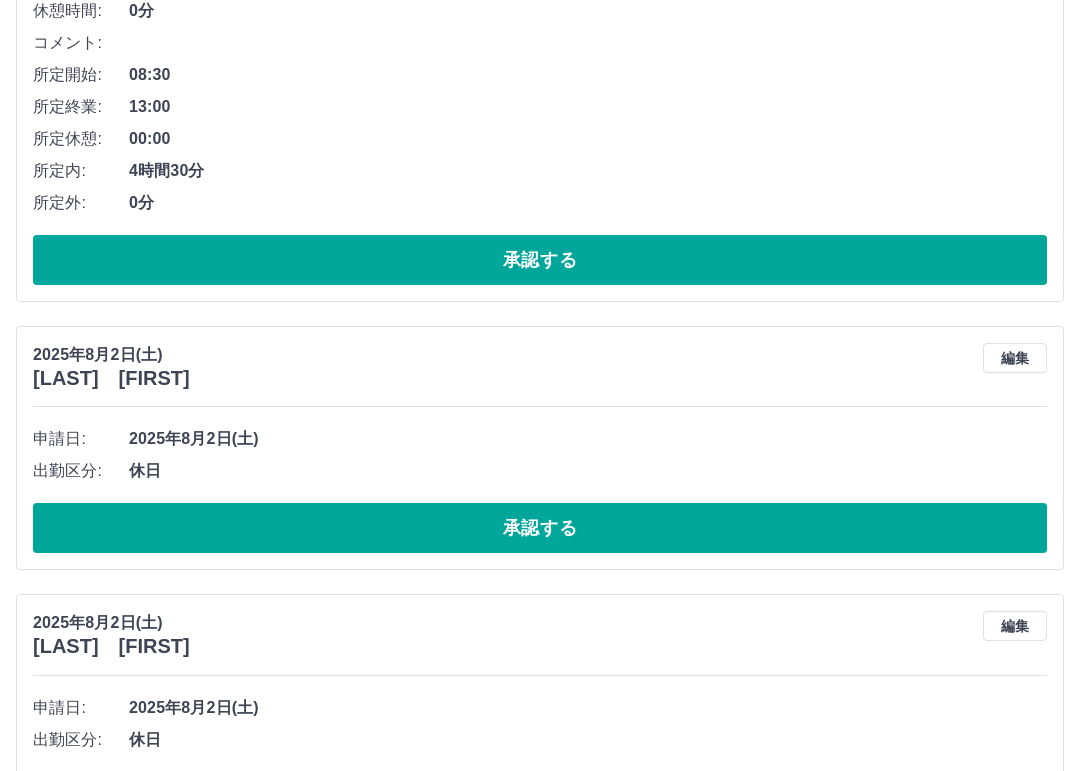 scroll, scrollTop: 3796, scrollLeft: 0, axis: vertical 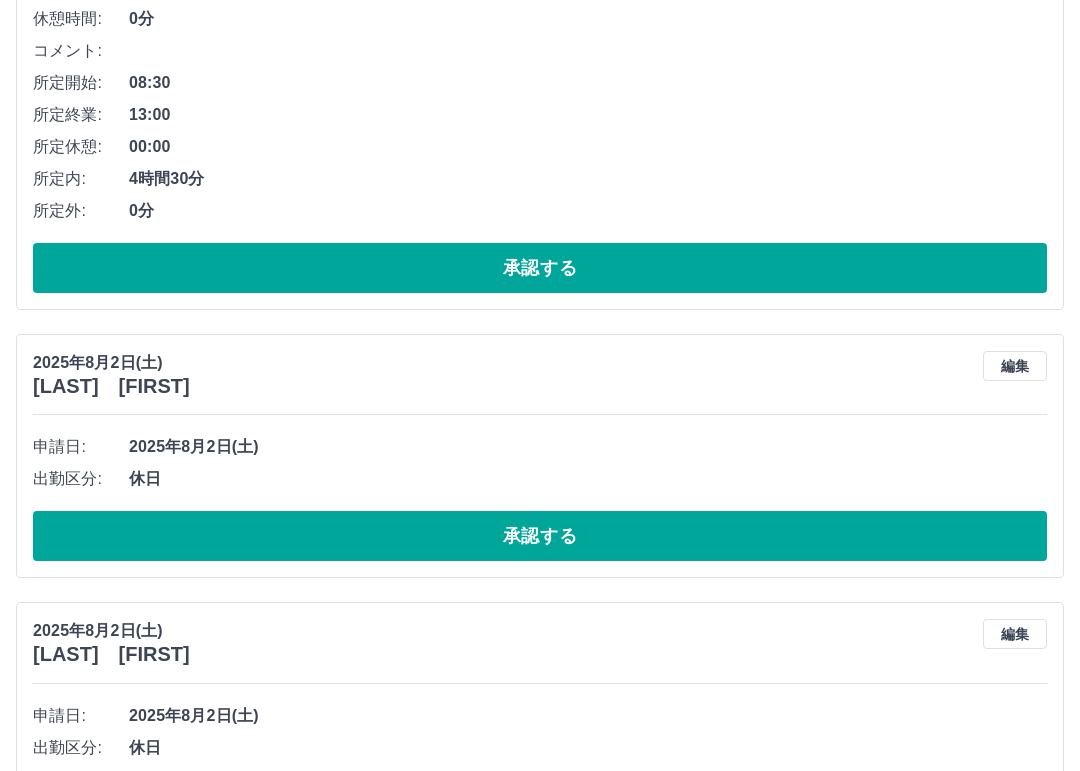 click on "承認する" at bounding box center (540, 536) 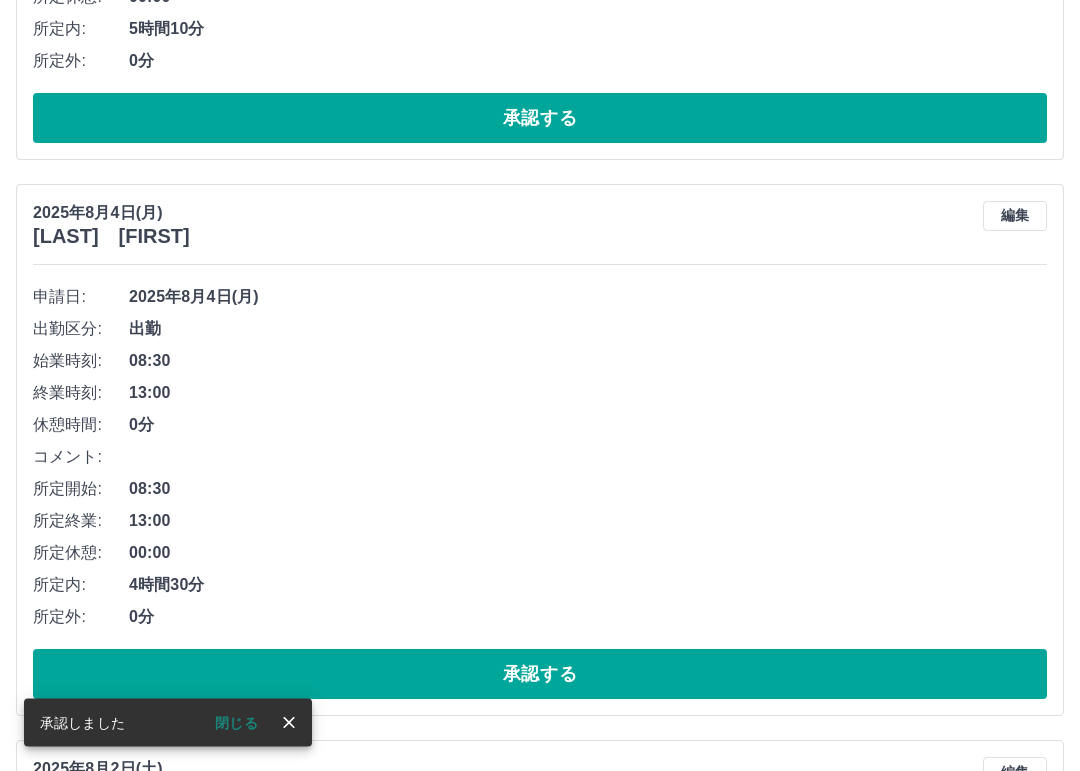 scroll, scrollTop: 3390, scrollLeft: 0, axis: vertical 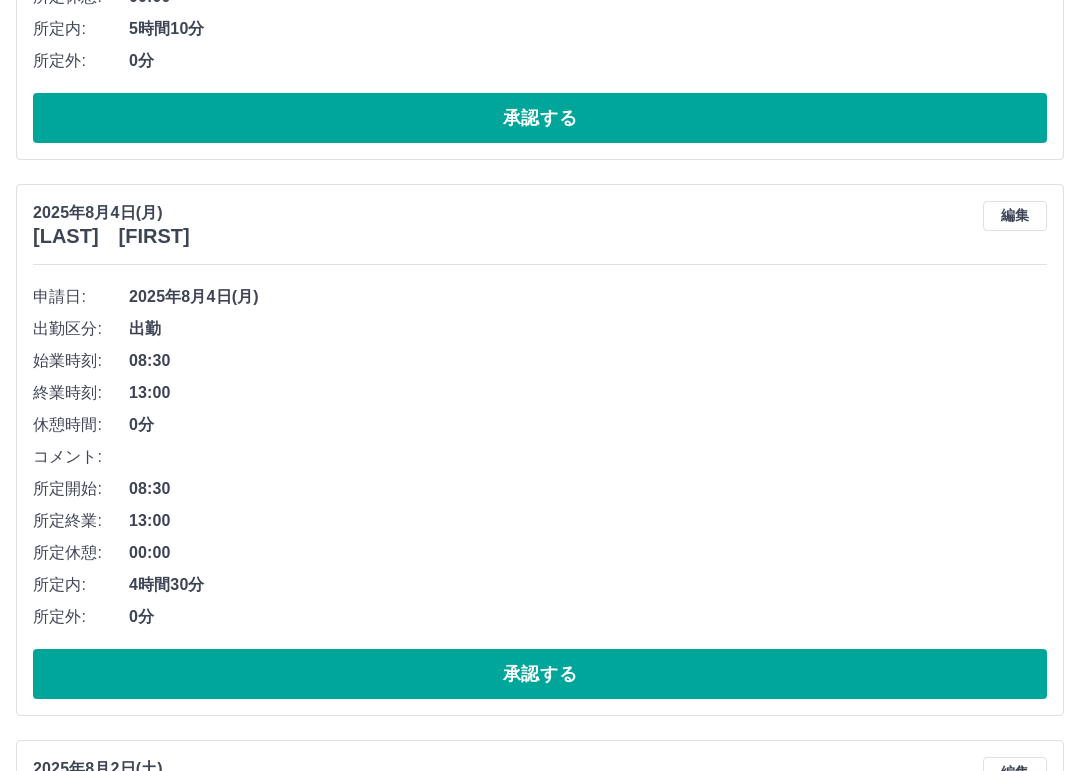 click on "承認する" at bounding box center [540, 674] 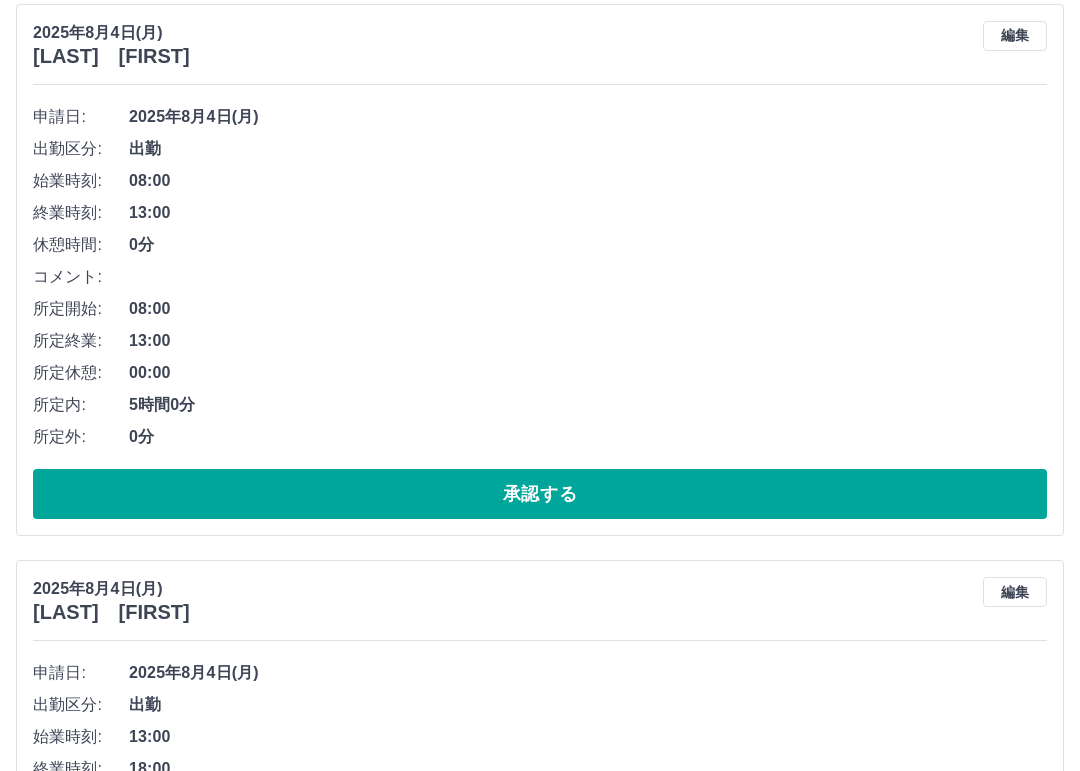 scroll, scrollTop: 1901, scrollLeft: 0, axis: vertical 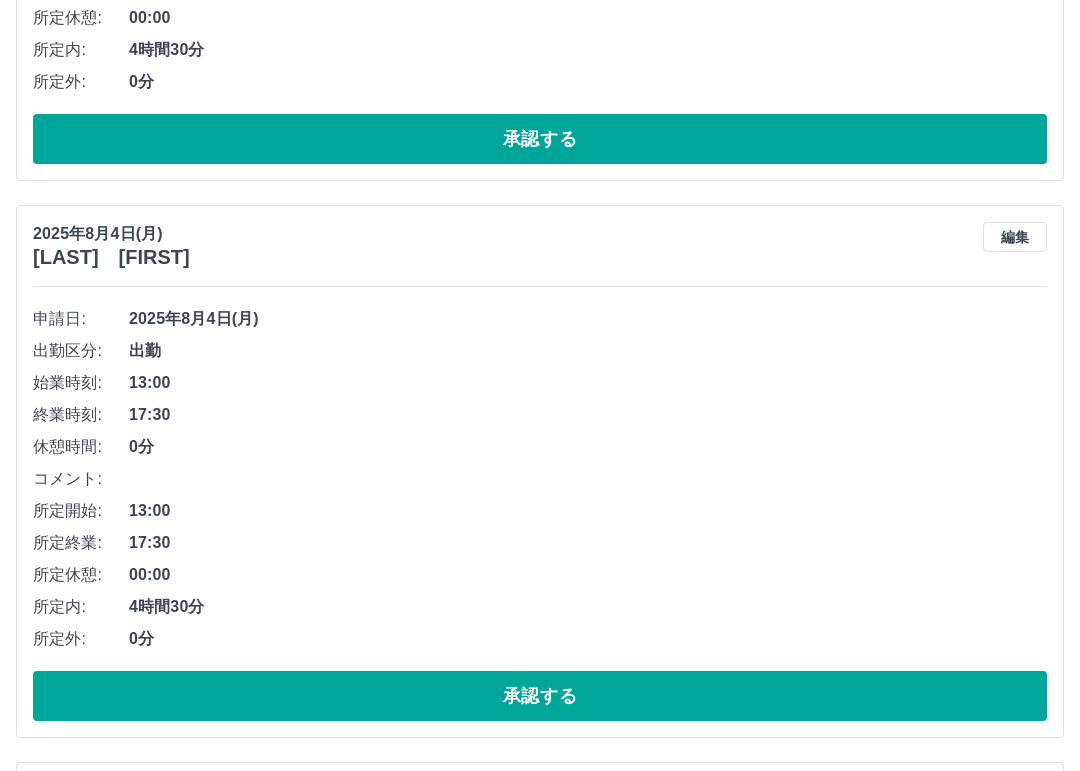 click on "承認する" at bounding box center (540, 696) 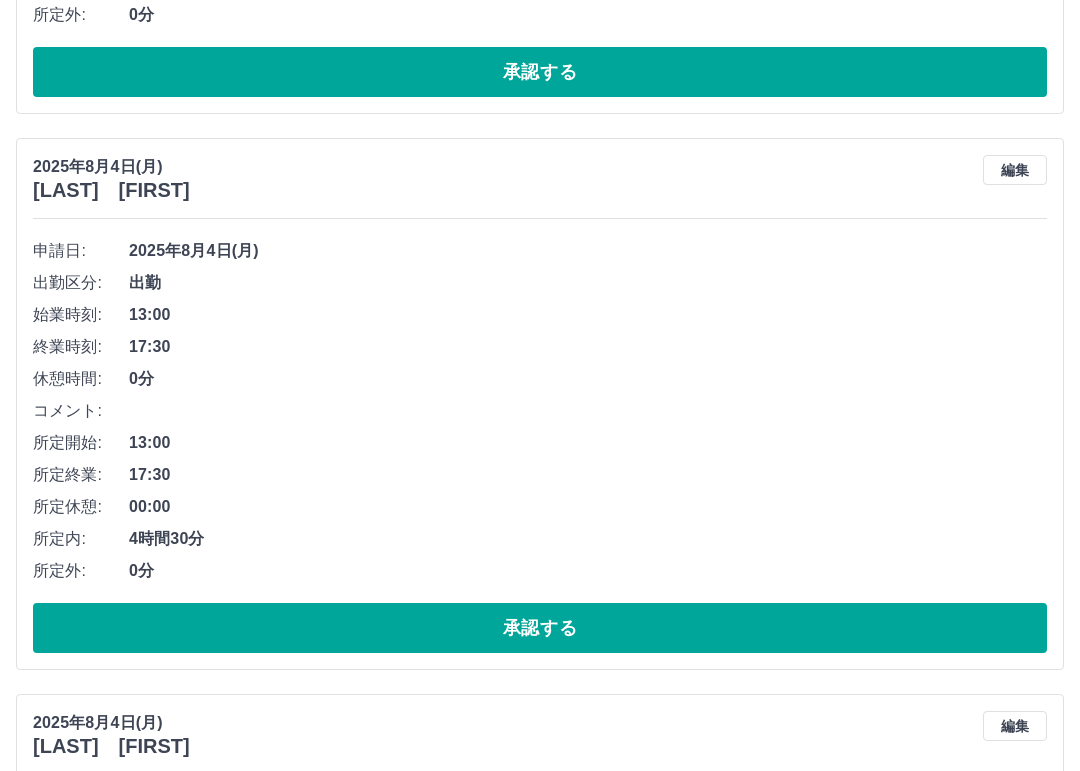 scroll, scrollTop: 654, scrollLeft: 0, axis: vertical 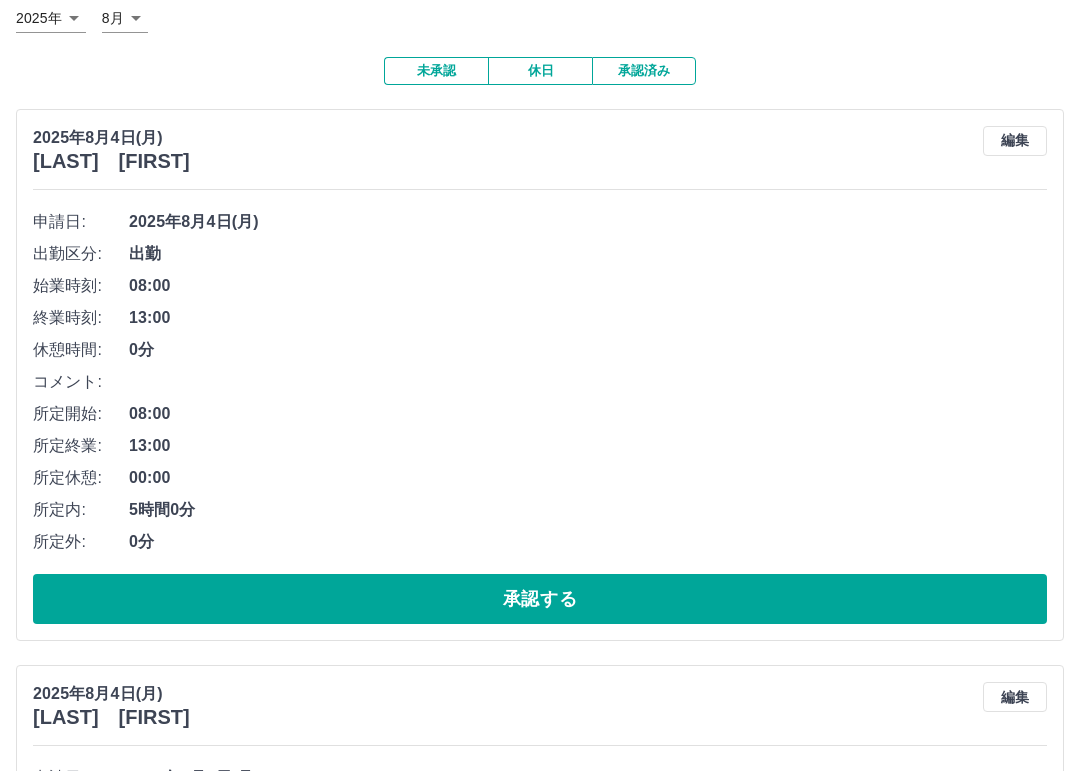 click on "承認する" at bounding box center (540, 599) 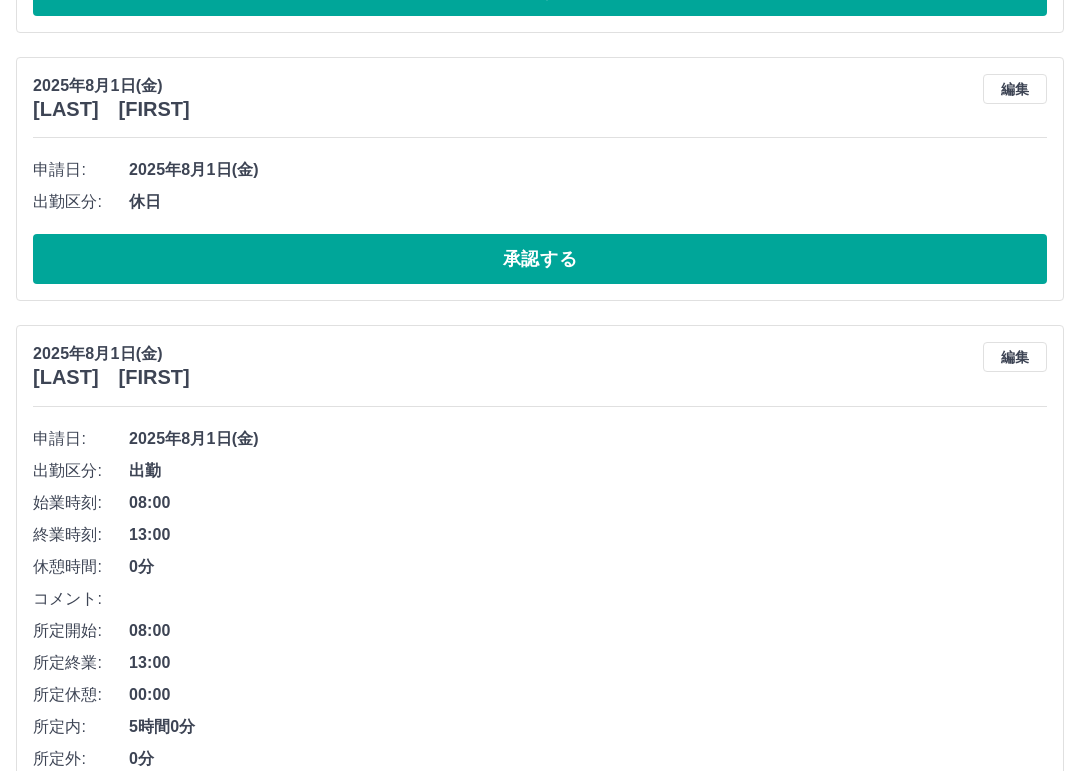 scroll, scrollTop: 7226, scrollLeft: 0, axis: vertical 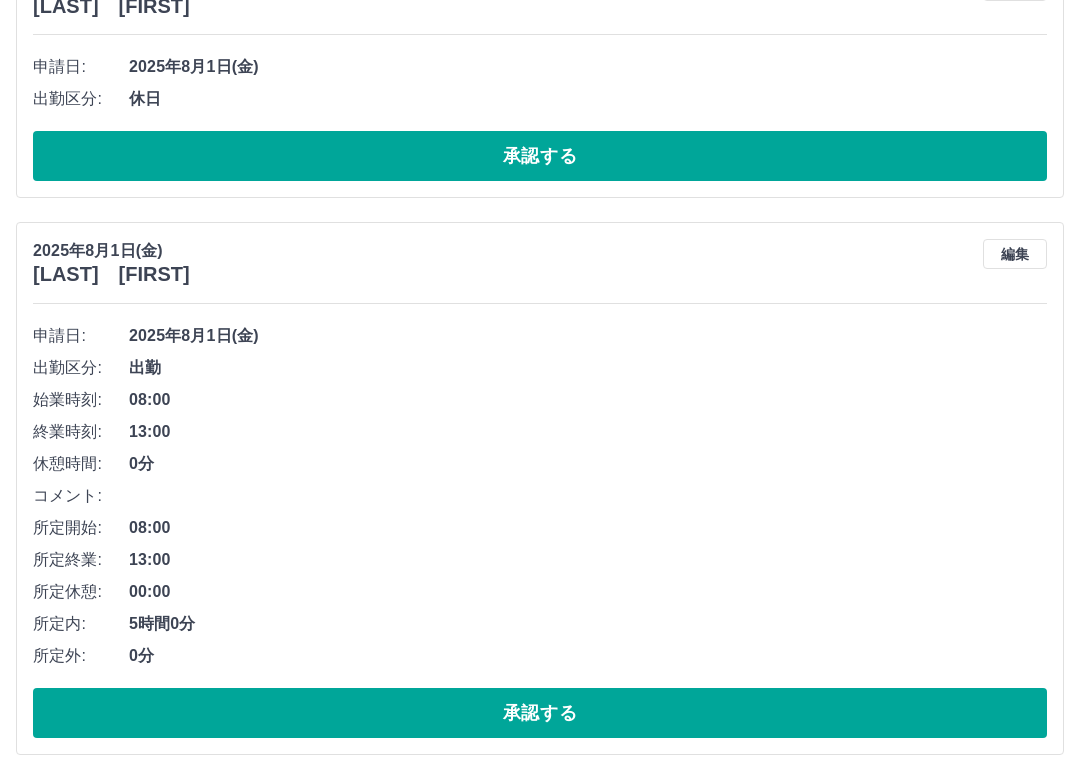 click on "承認する" at bounding box center (540, 713) 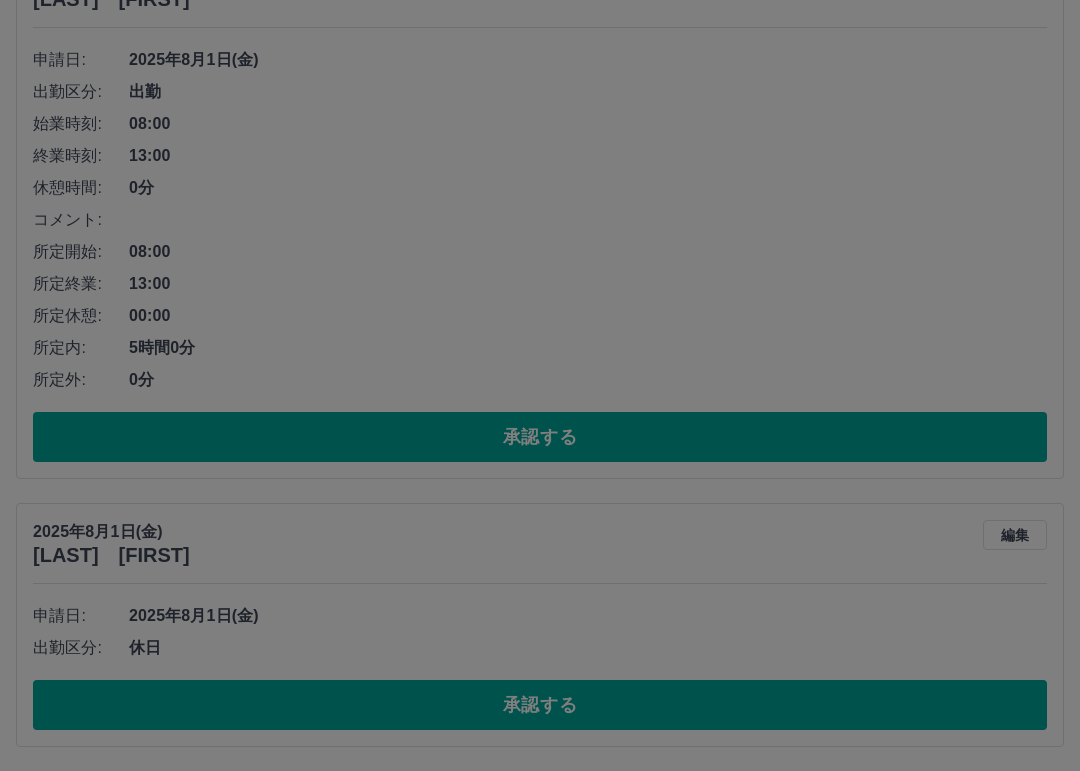 scroll, scrollTop: 6670, scrollLeft: 0, axis: vertical 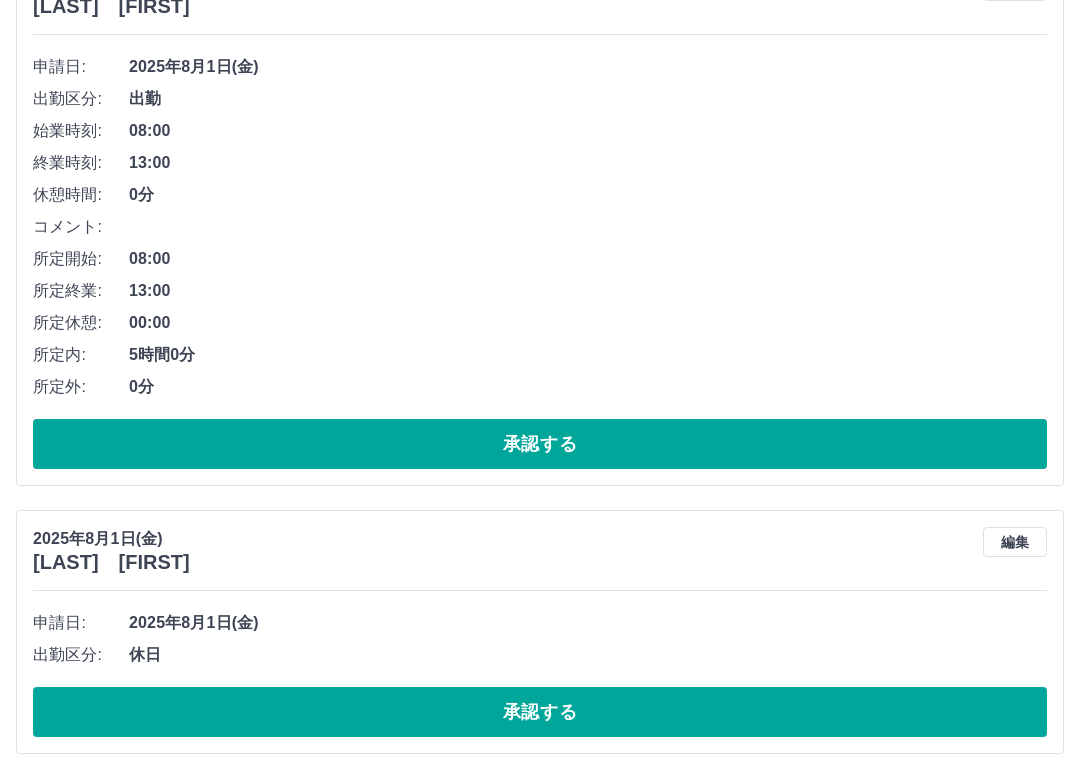 click on "承認する" at bounding box center [540, 712] 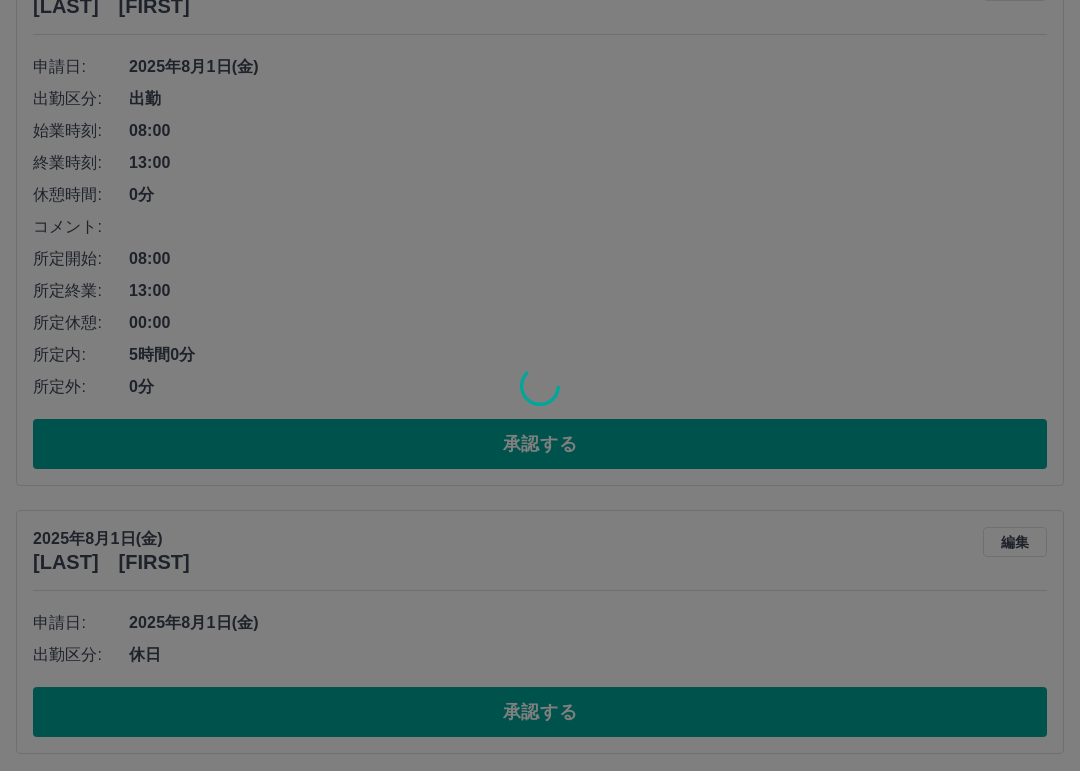 scroll, scrollTop: 6402, scrollLeft: 0, axis: vertical 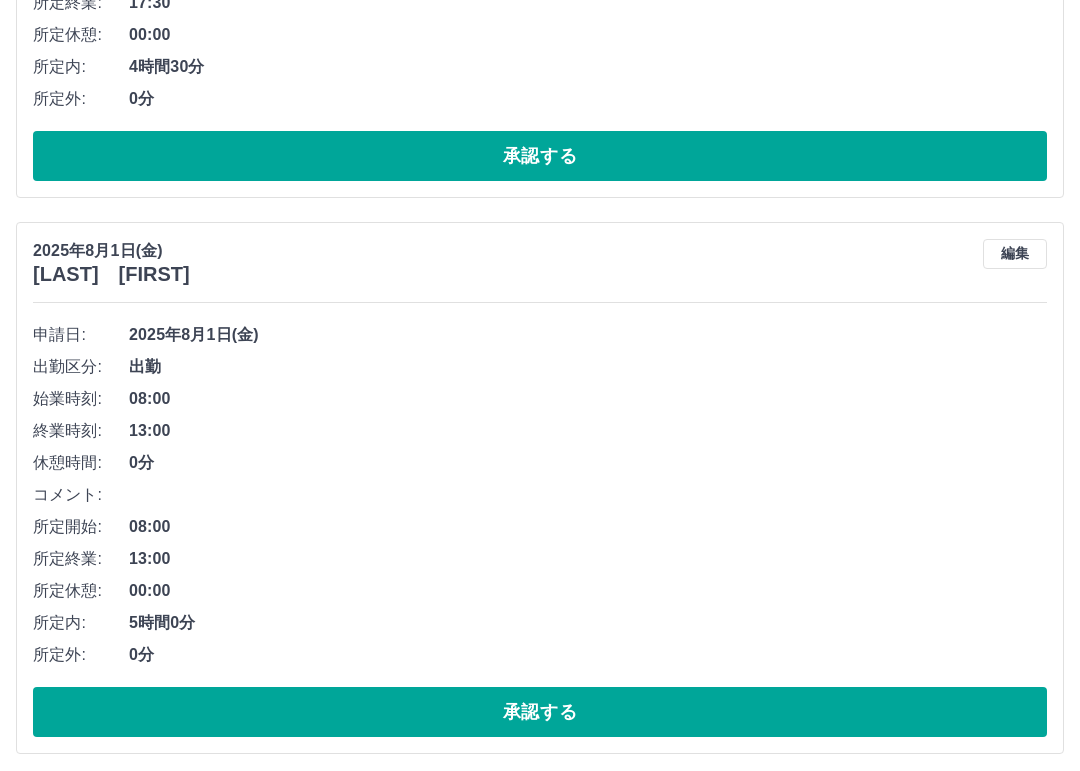 click on "承認する" at bounding box center [540, 712] 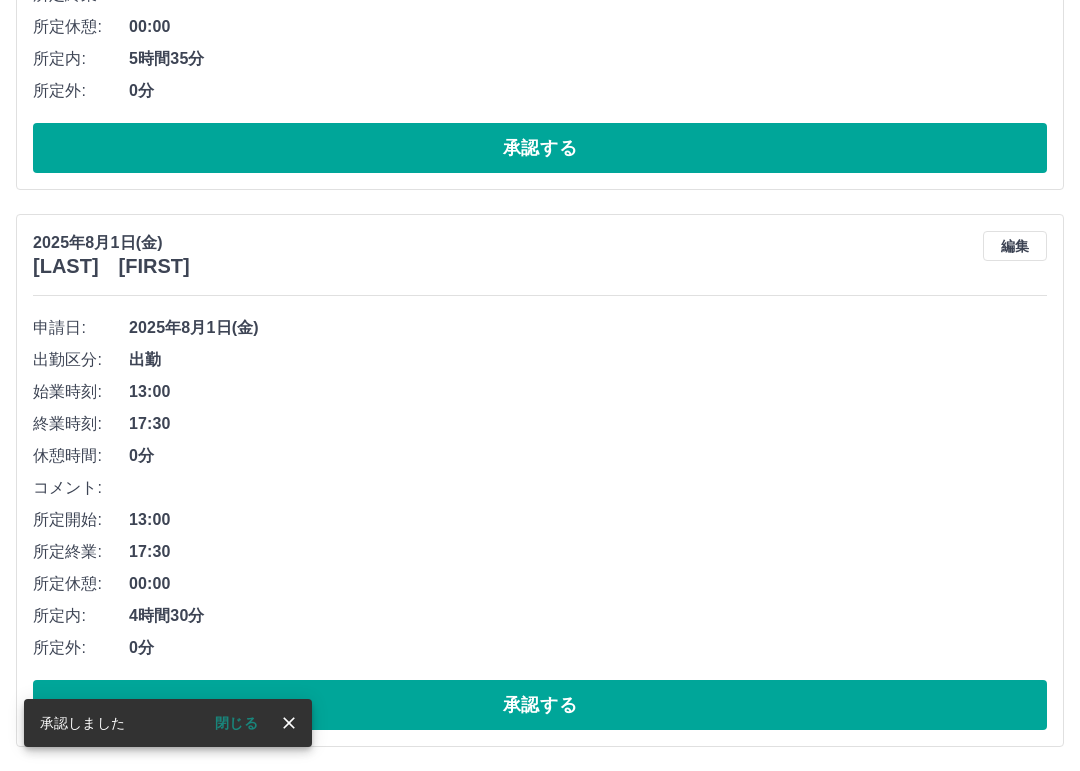 scroll, scrollTop: 5846, scrollLeft: 0, axis: vertical 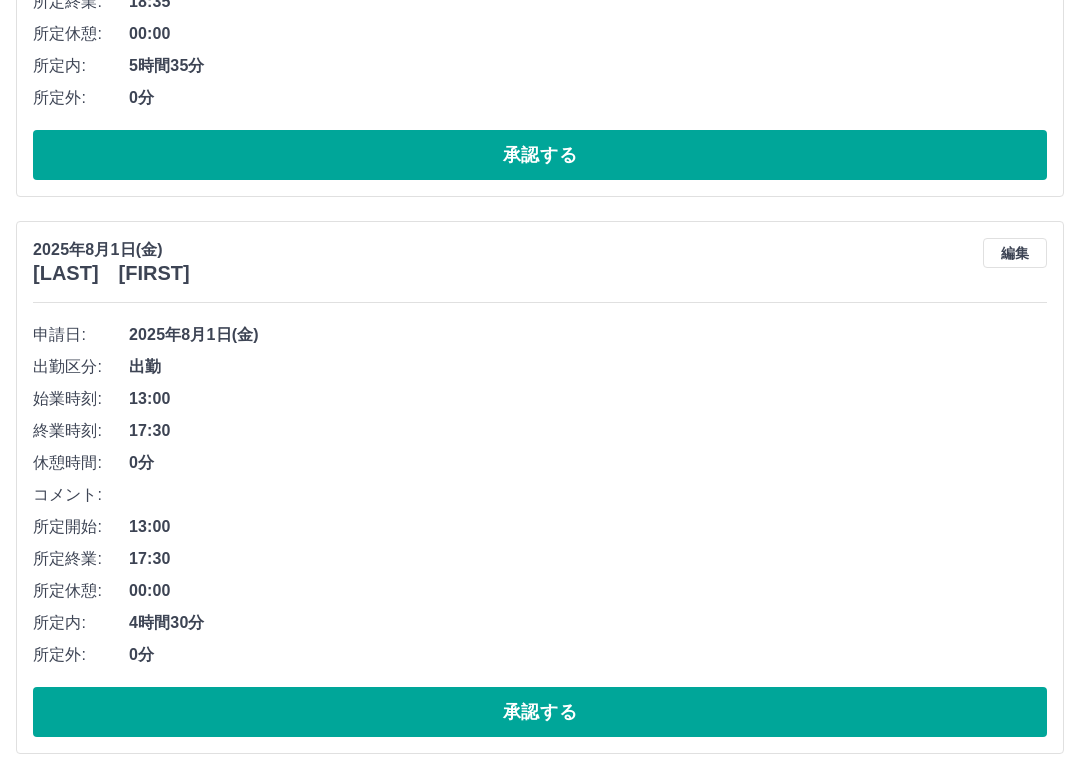 click on "承認する" at bounding box center [540, 712] 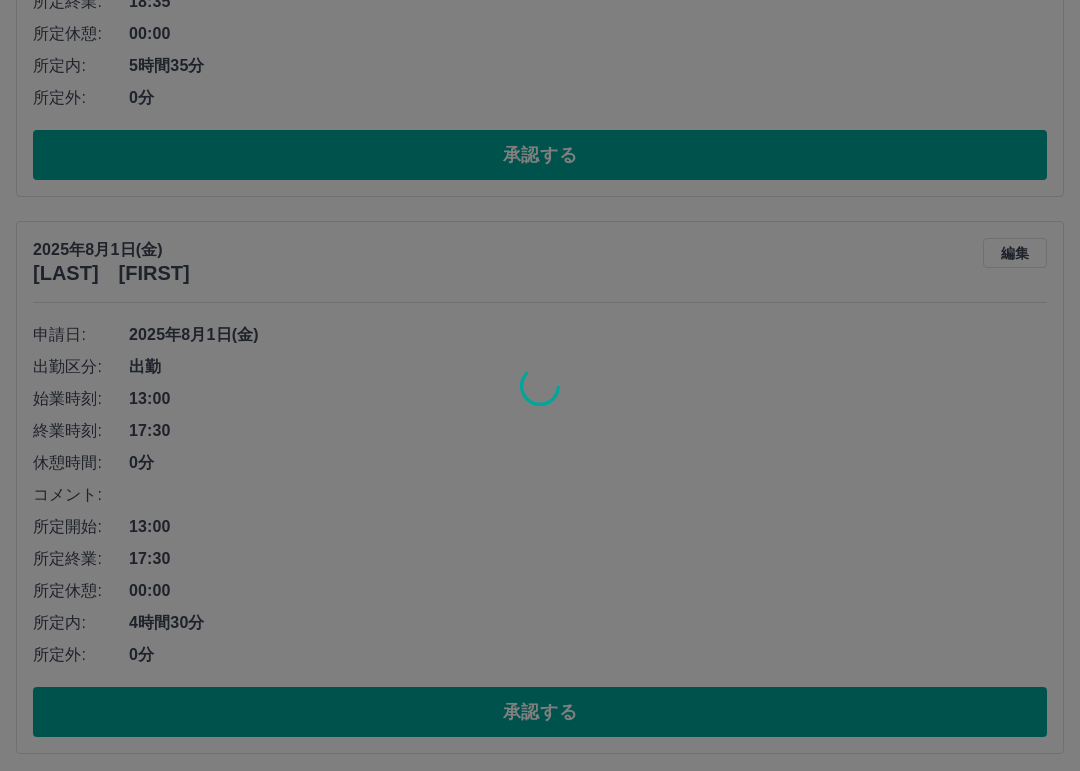 scroll, scrollTop: 5290, scrollLeft: 0, axis: vertical 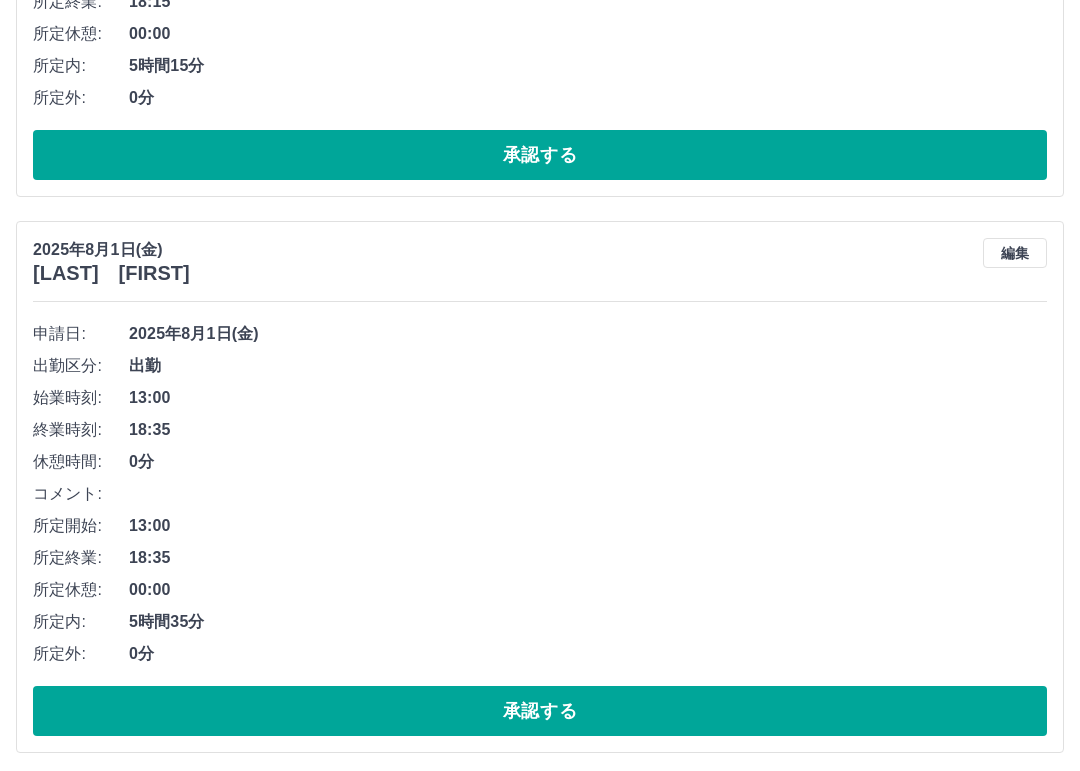 click on "承認する" at bounding box center (540, 711) 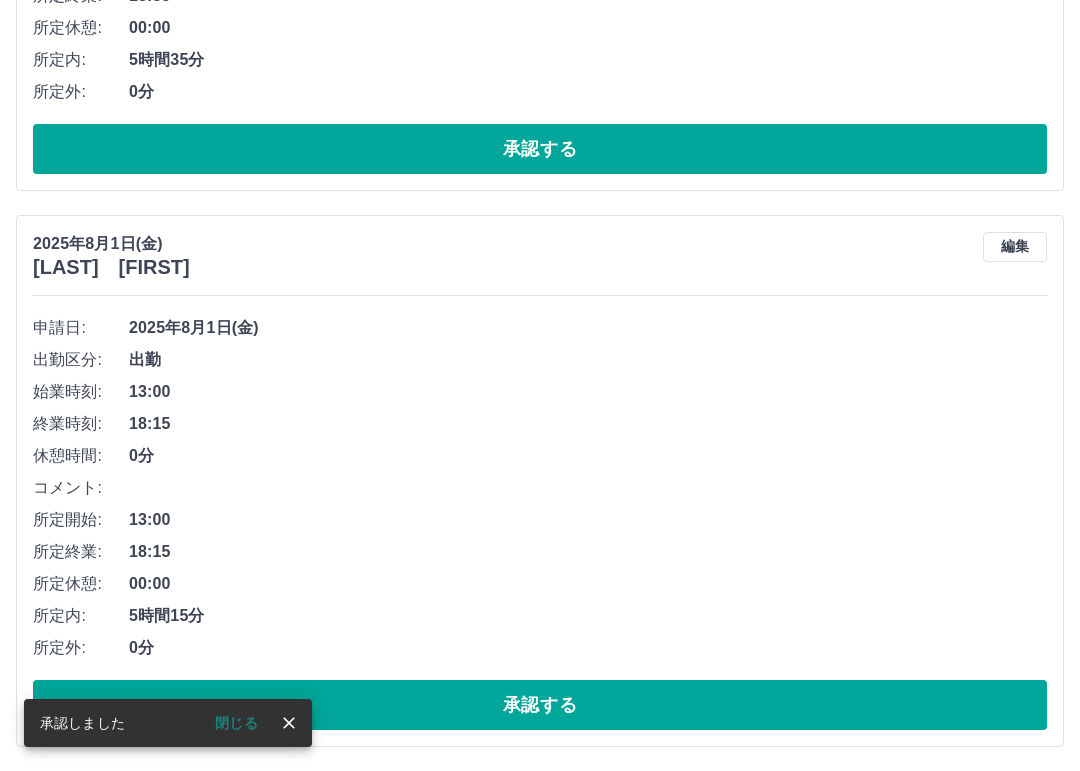 scroll, scrollTop: 4734, scrollLeft: 0, axis: vertical 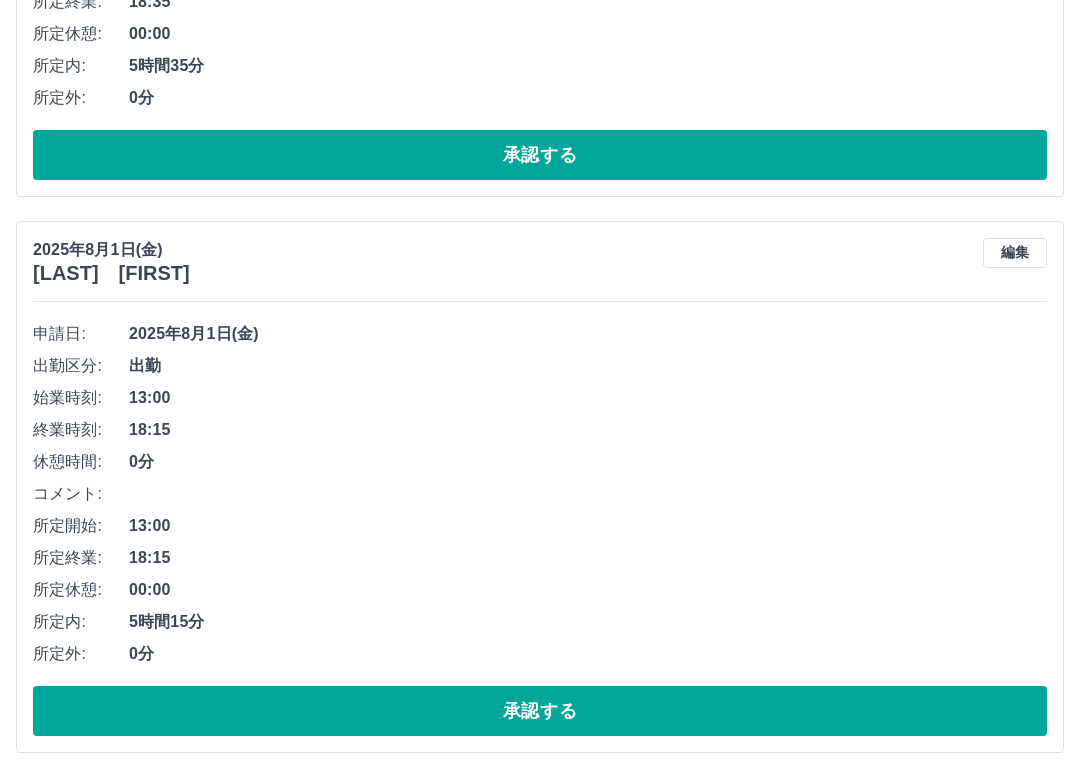 click on "承認する" at bounding box center (540, 711) 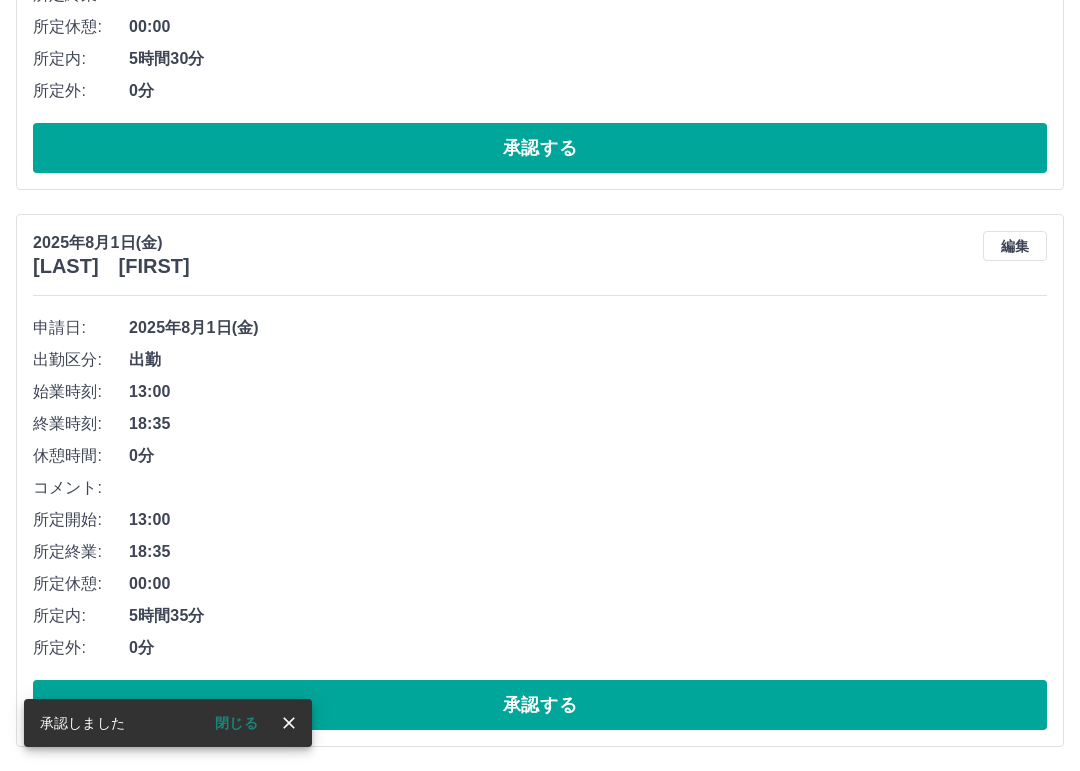 scroll, scrollTop: 4178, scrollLeft: 0, axis: vertical 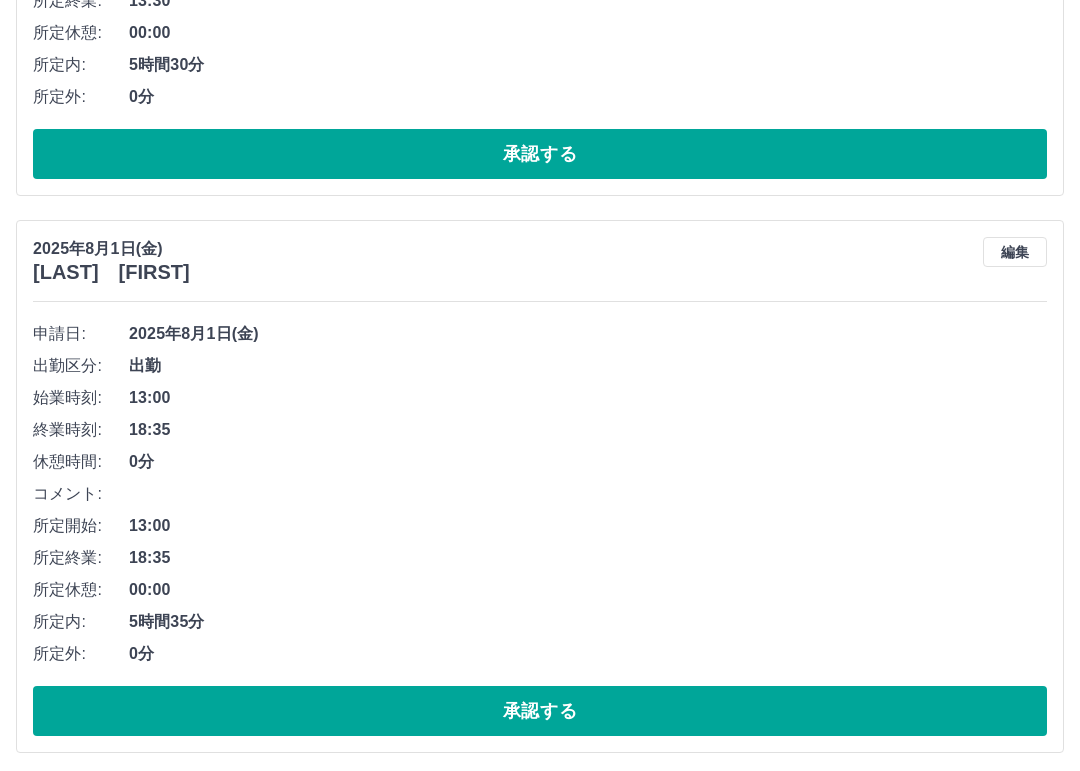 click on "承認する" at bounding box center (540, 711) 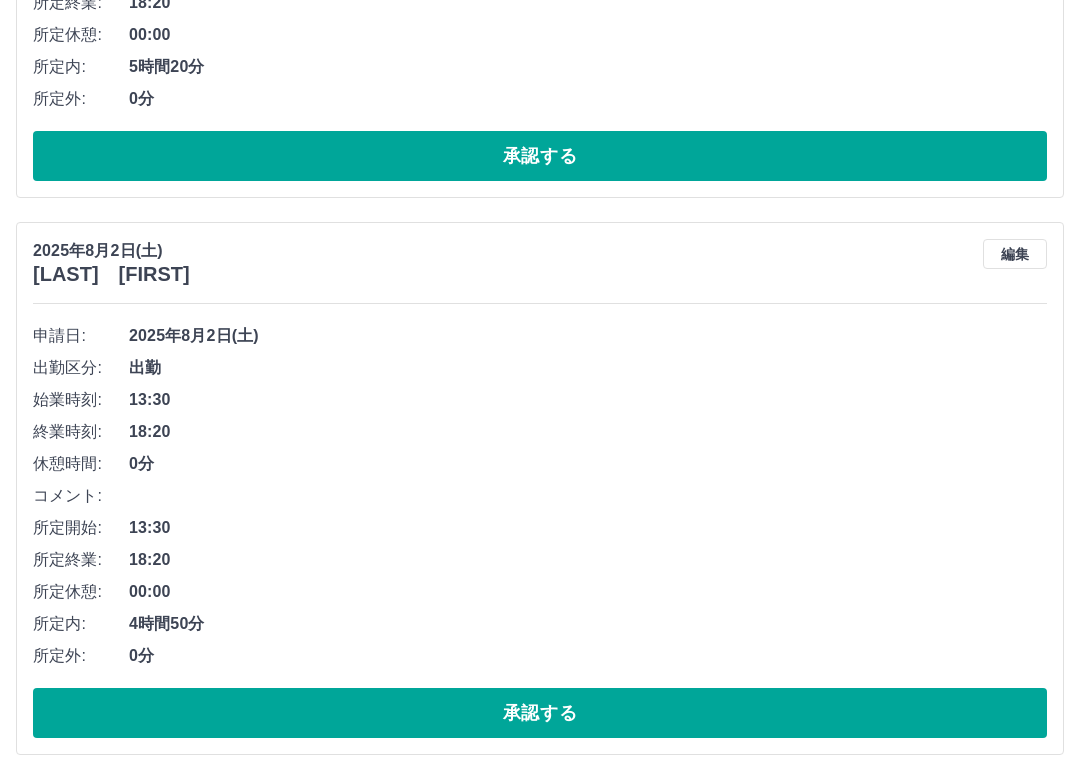 scroll, scrollTop: 2475, scrollLeft: 0, axis: vertical 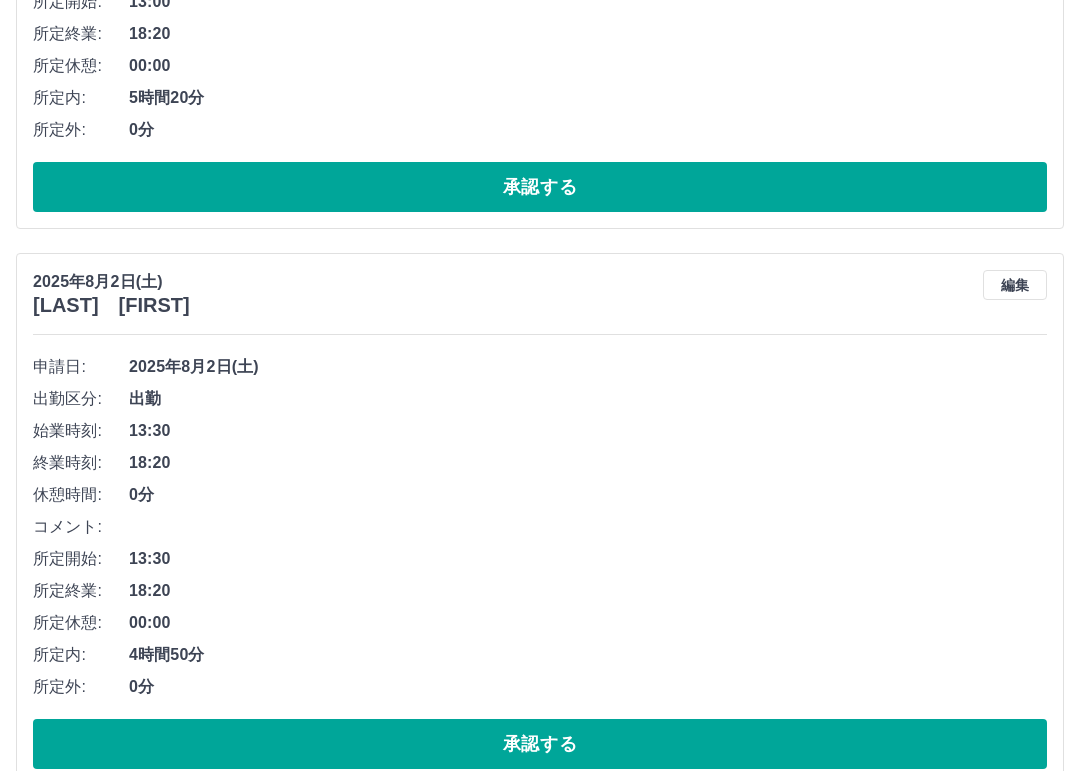 click on "承認する" at bounding box center (540, 745) 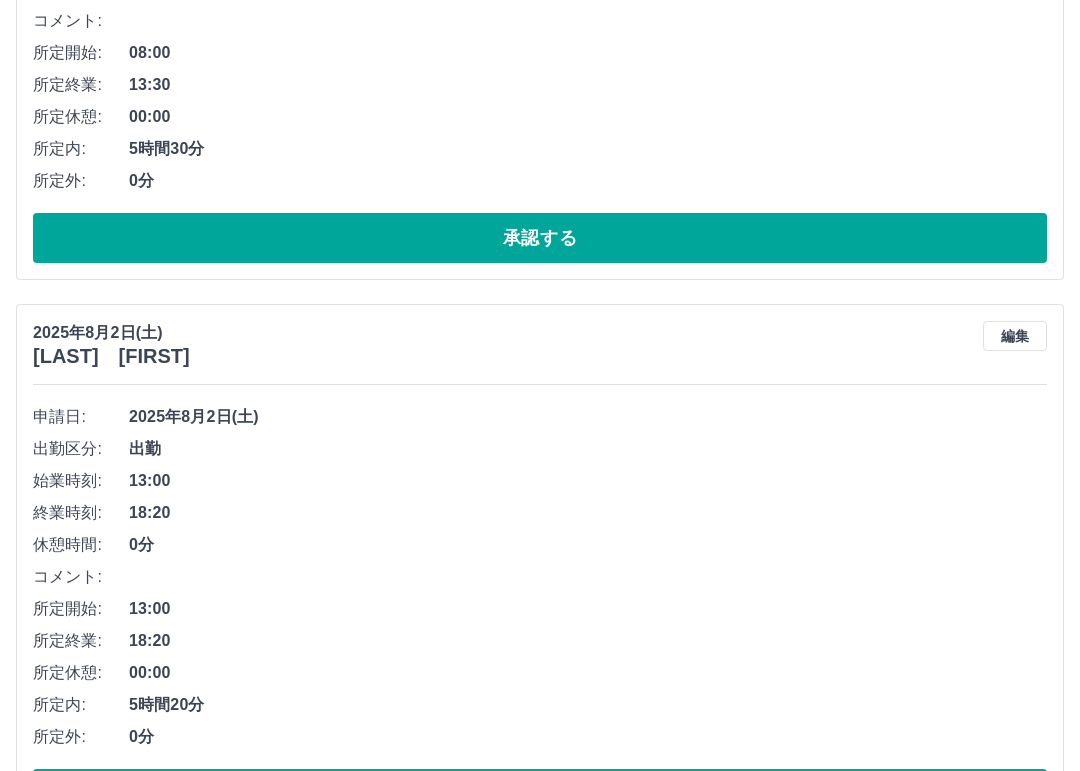 scroll, scrollTop: 1869, scrollLeft: 0, axis: vertical 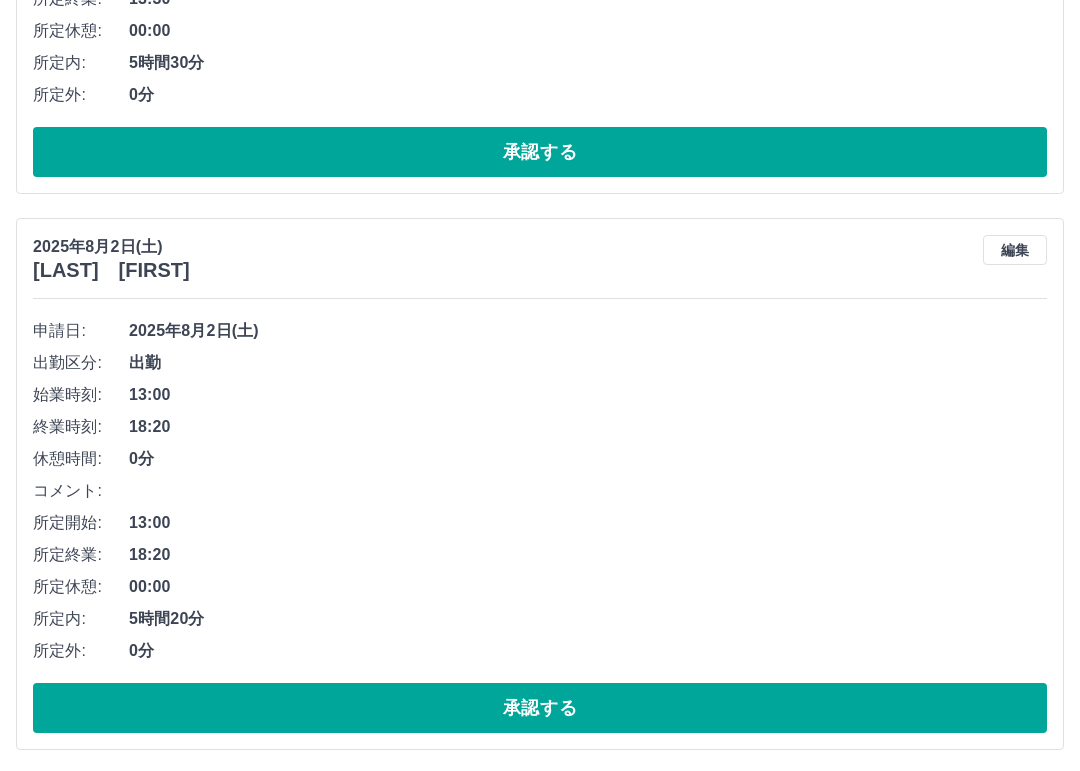 click on "承認する" at bounding box center [540, 709] 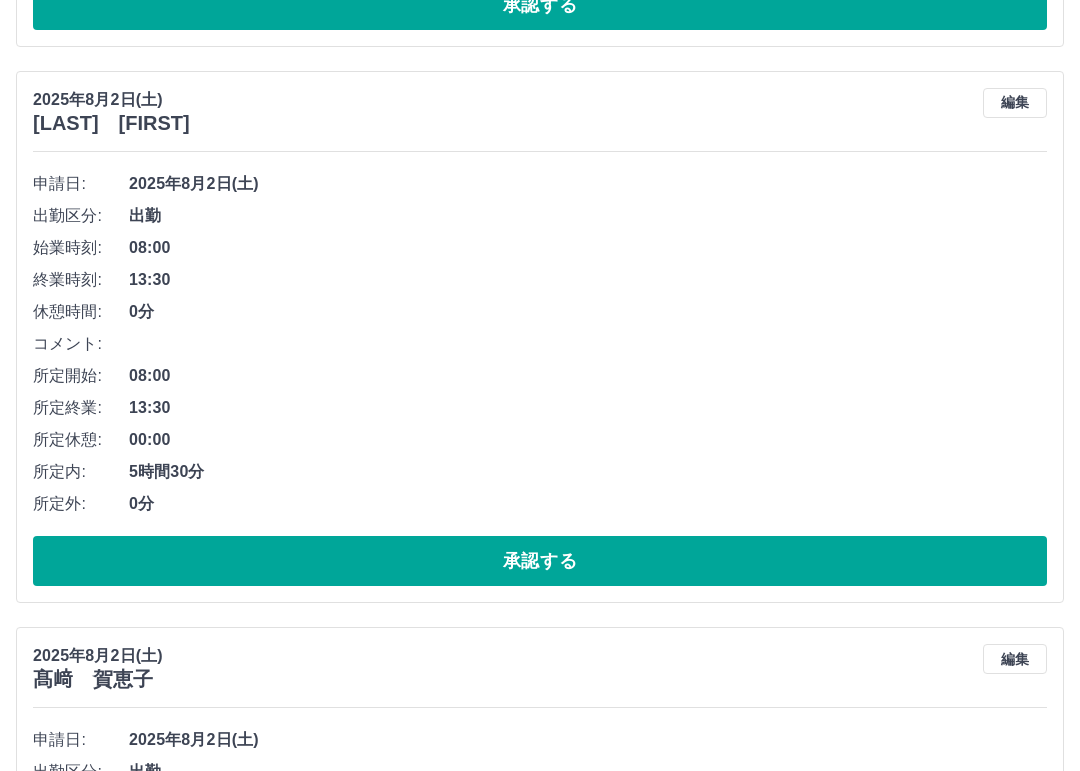 scroll, scrollTop: 1528, scrollLeft: 0, axis: vertical 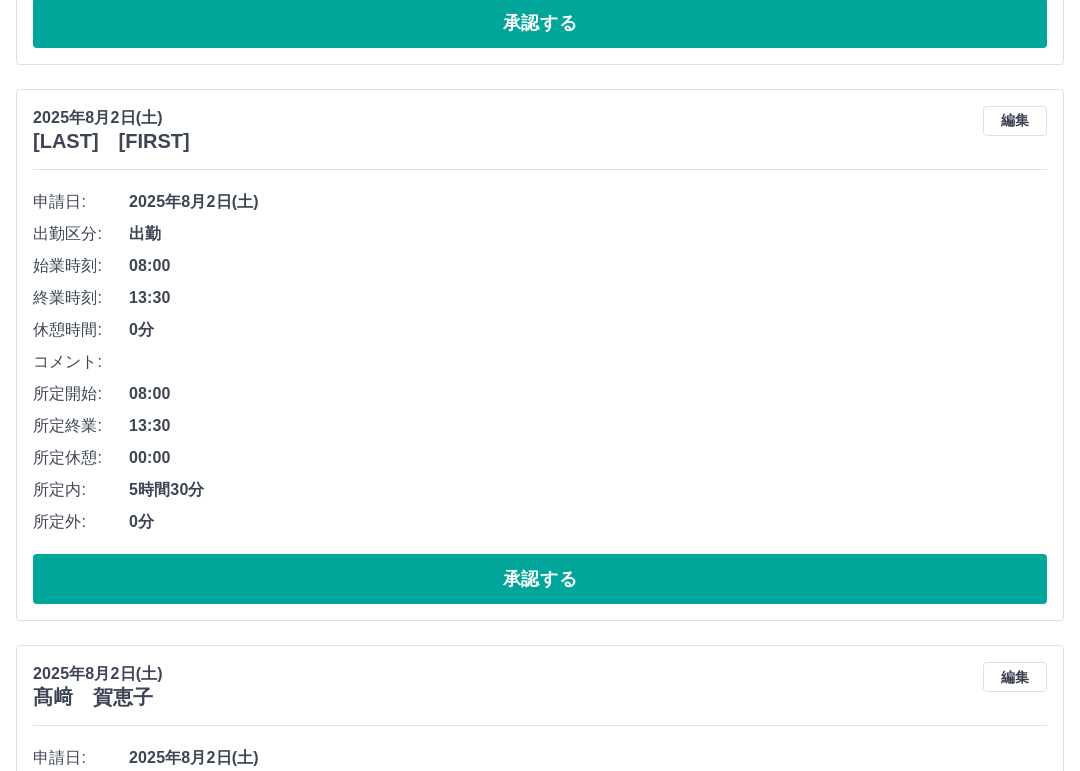 click on "承認する" at bounding box center (540, 579) 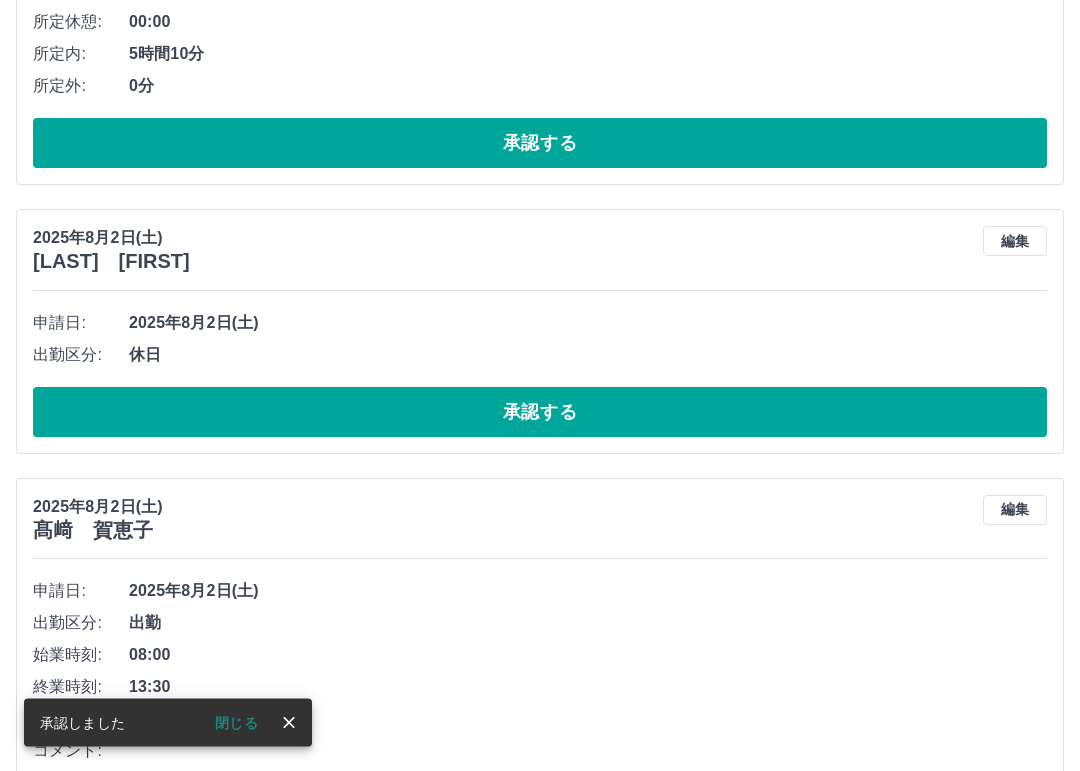 scroll, scrollTop: 1129, scrollLeft: 0, axis: vertical 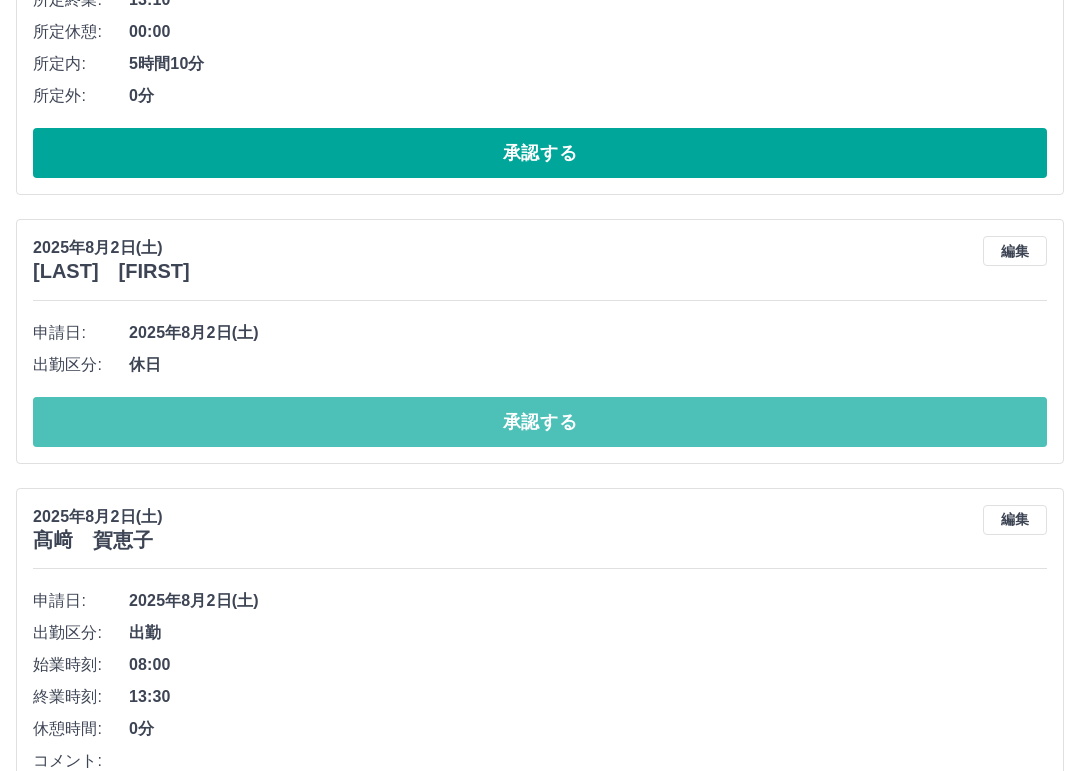 click on "承認する" at bounding box center [540, 422] 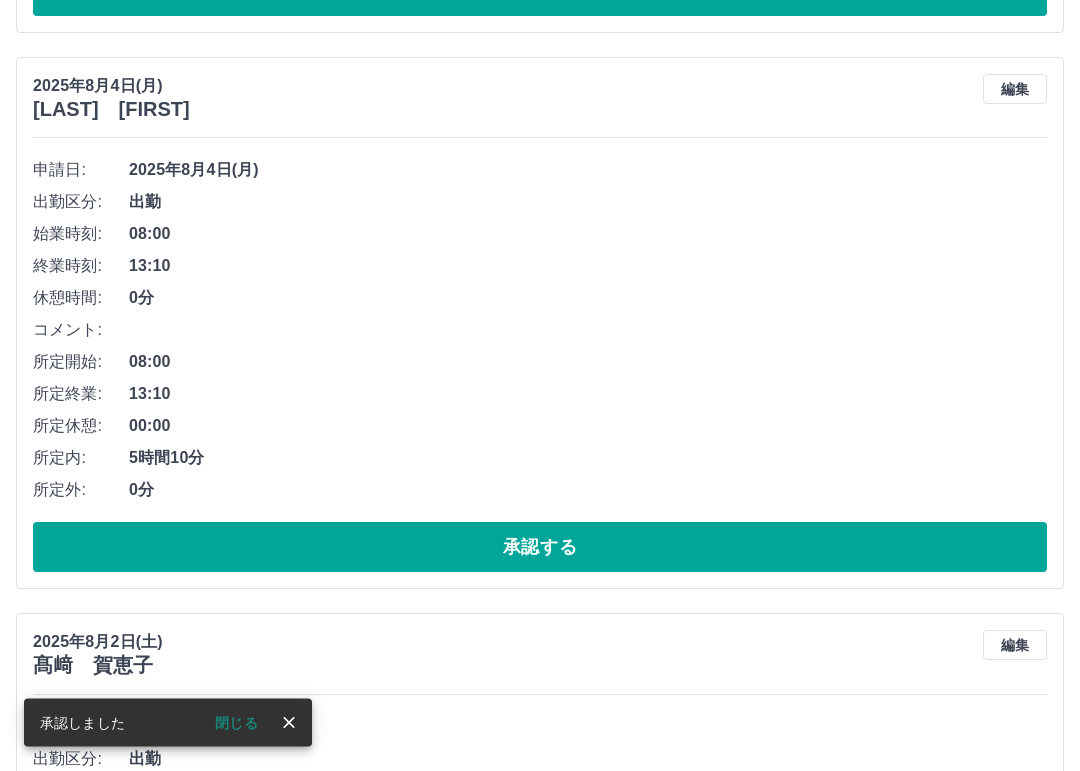 scroll, scrollTop: 725, scrollLeft: 0, axis: vertical 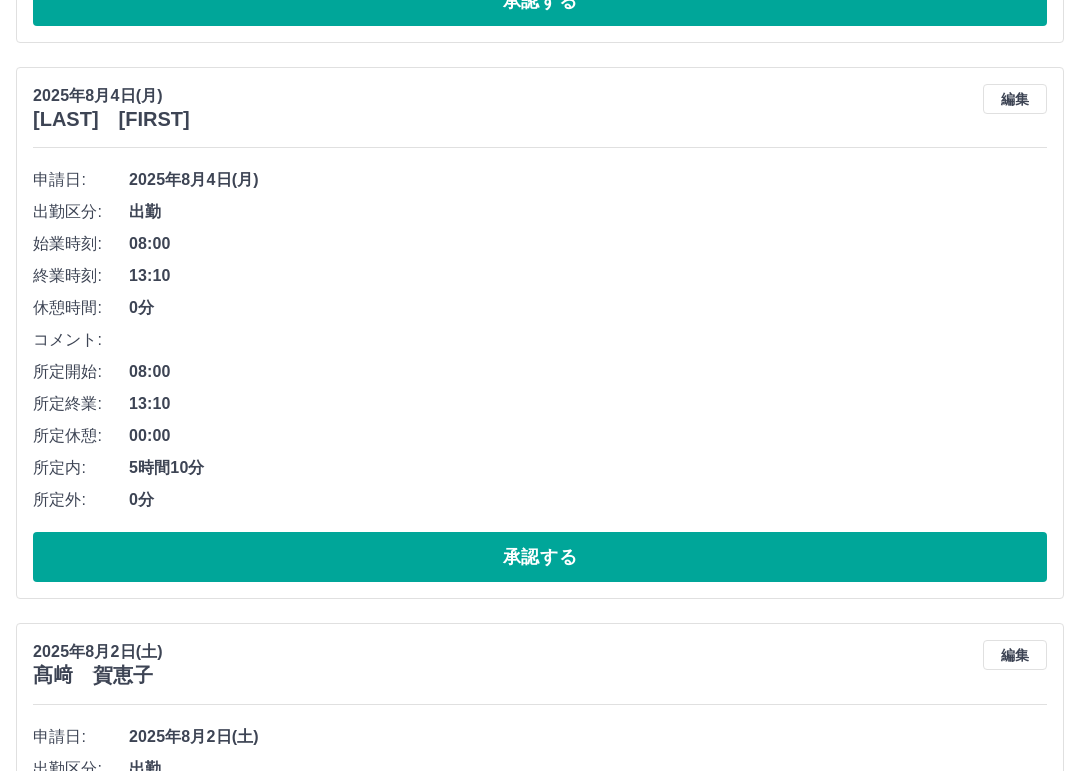 click on "承認する" at bounding box center (540, 557) 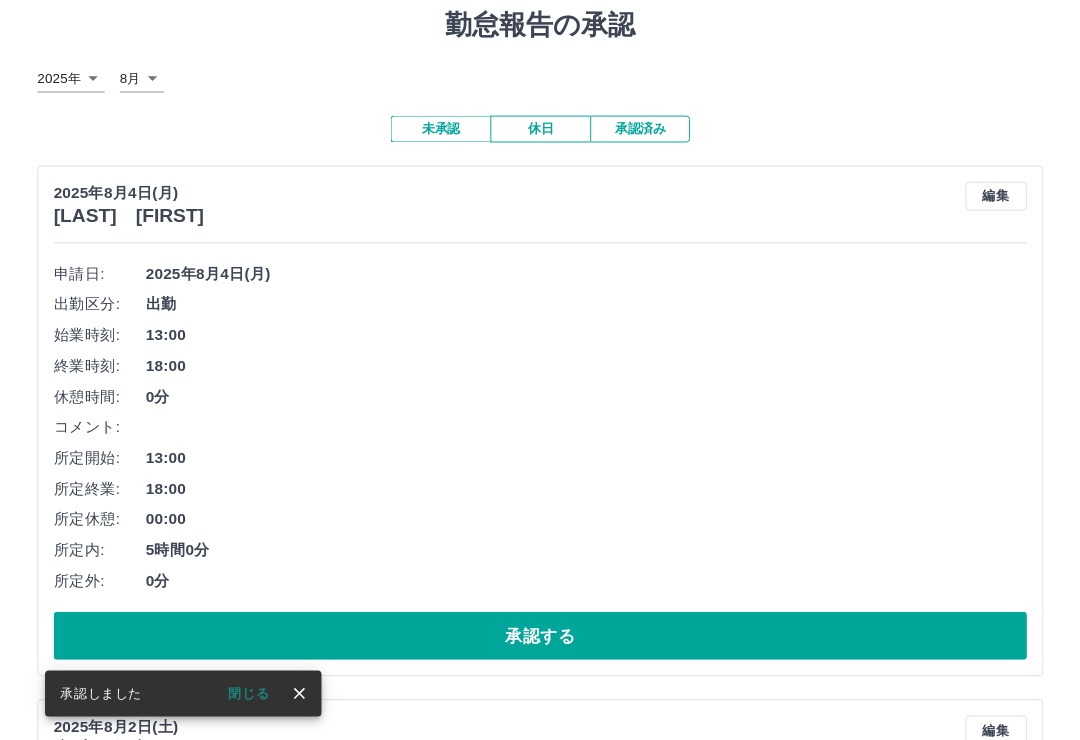 scroll, scrollTop: 64, scrollLeft: 0, axis: vertical 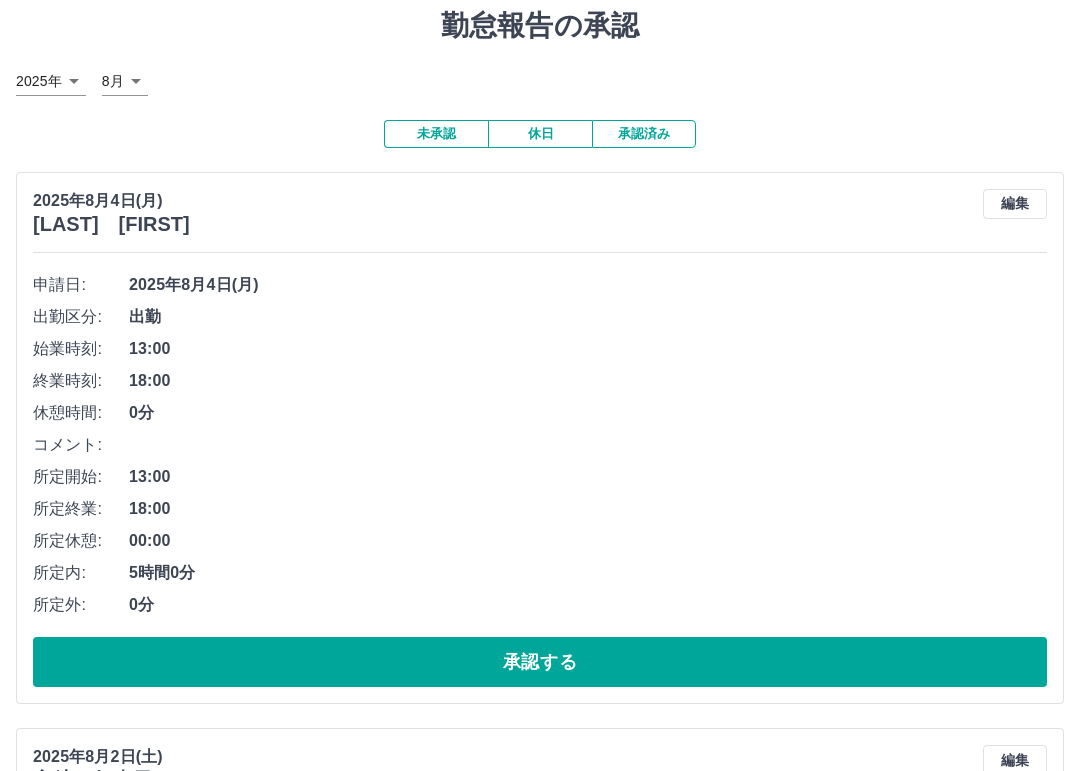 click on "承認する" at bounding box center [540, 662] 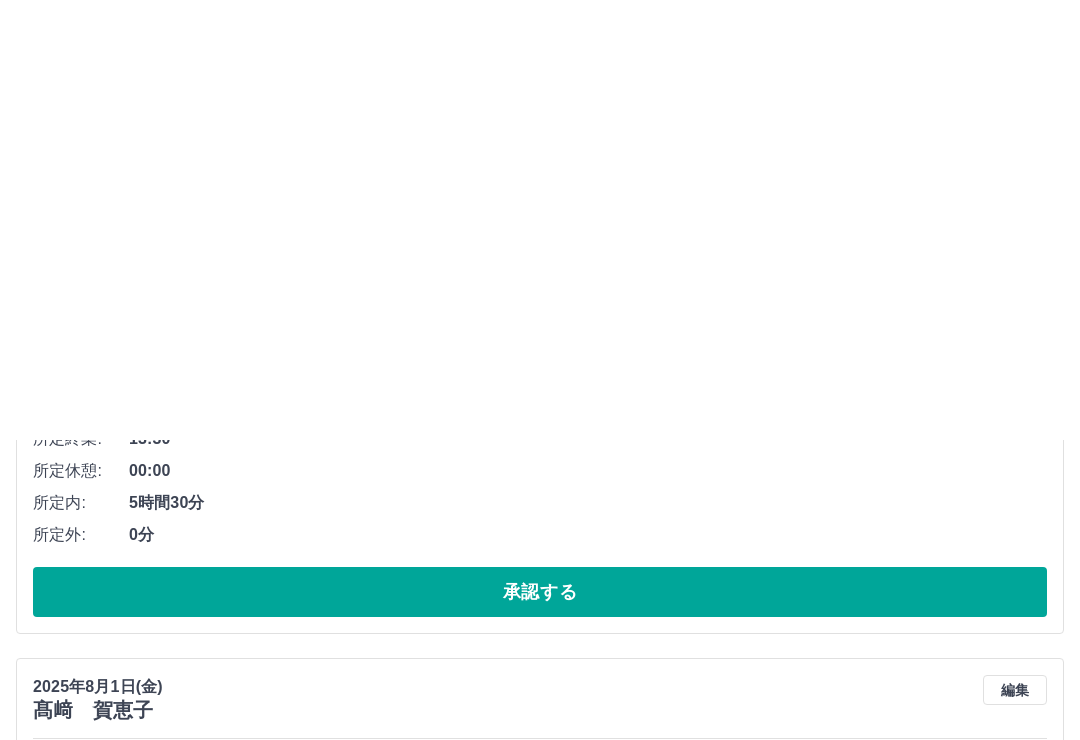 scroll, scrollTop: 0, scrollLeft: 0, axis: both 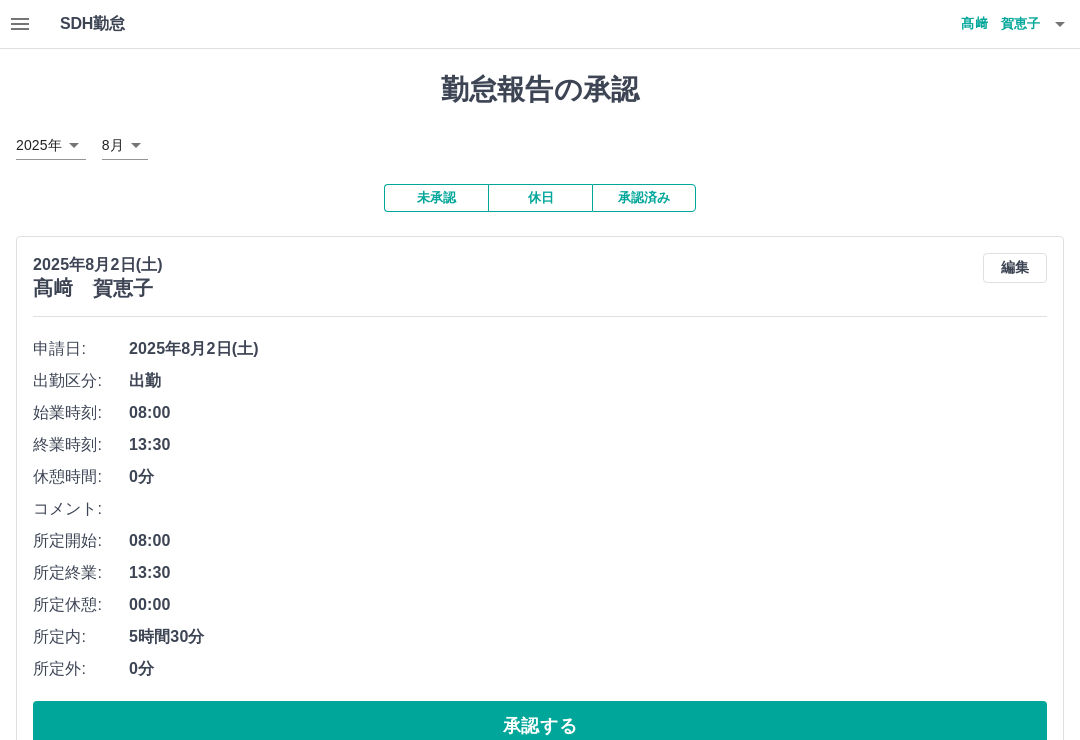 click on "髙﨑　賀恵子" at bounding box center [980, 24] 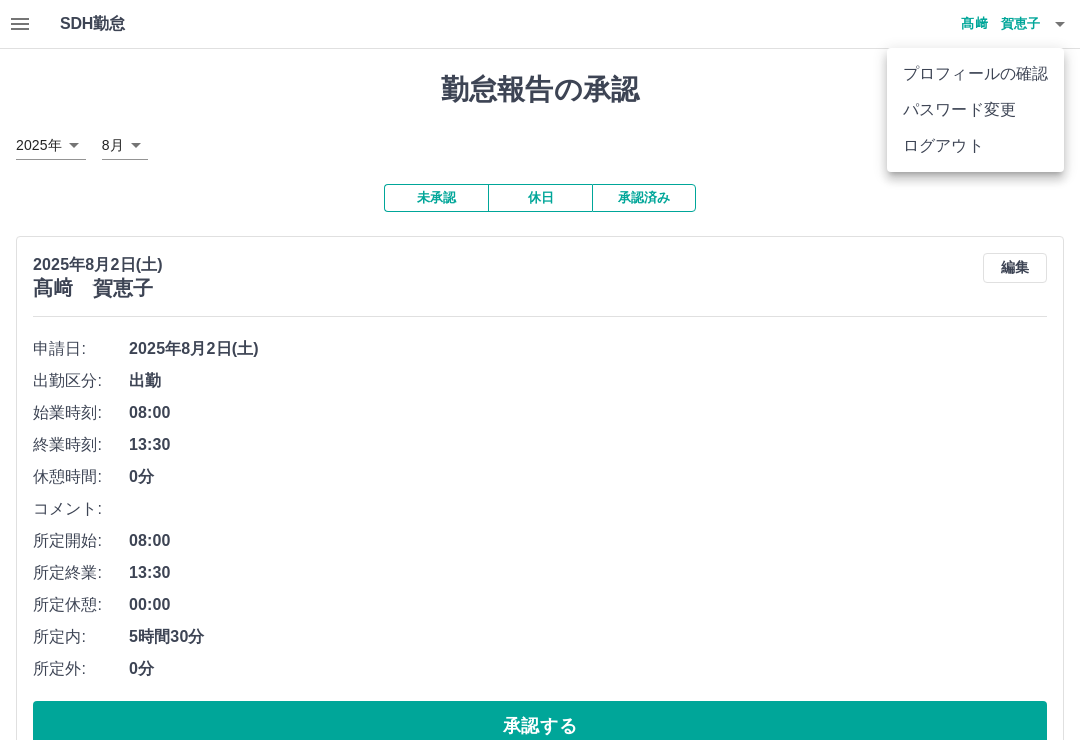 click on "ログアウト" at bounding box center [975, 146] 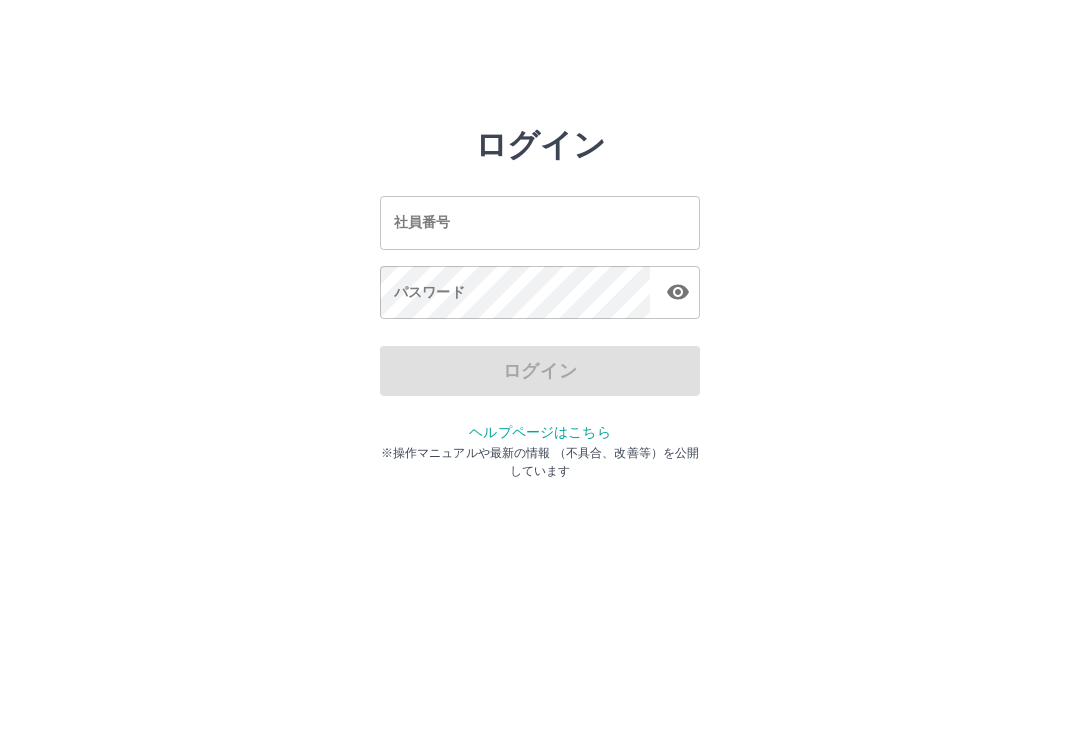scroll, scrollTop: 0, scrollLeft: 0, axis: both 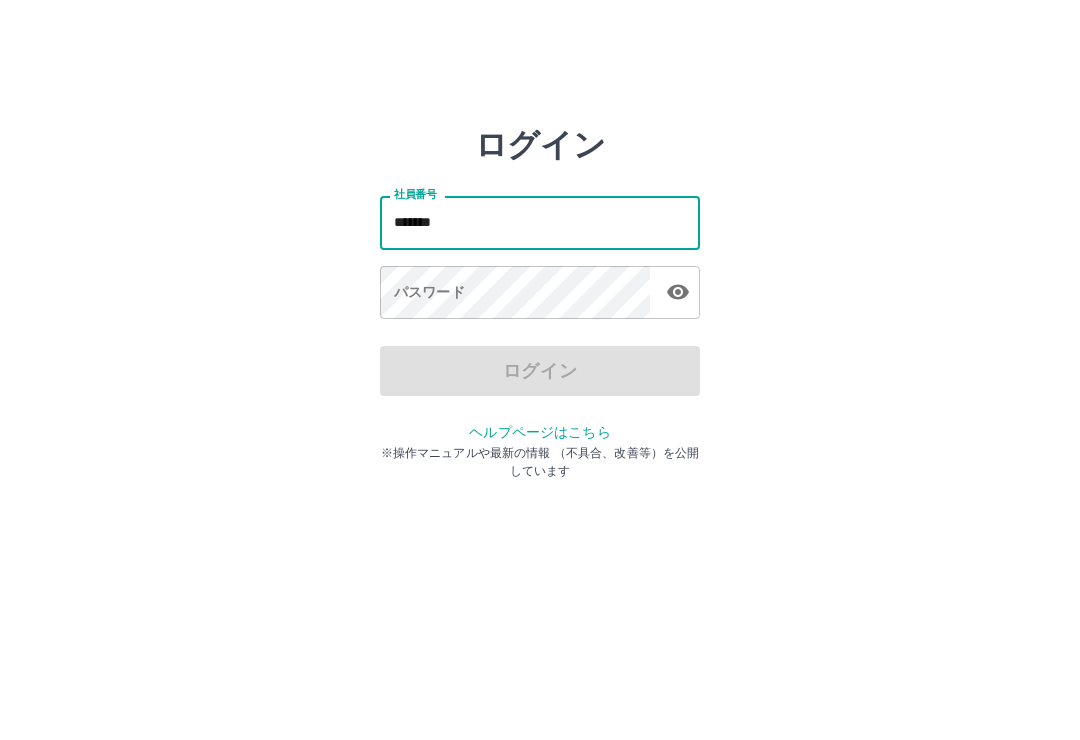 type on "*******" 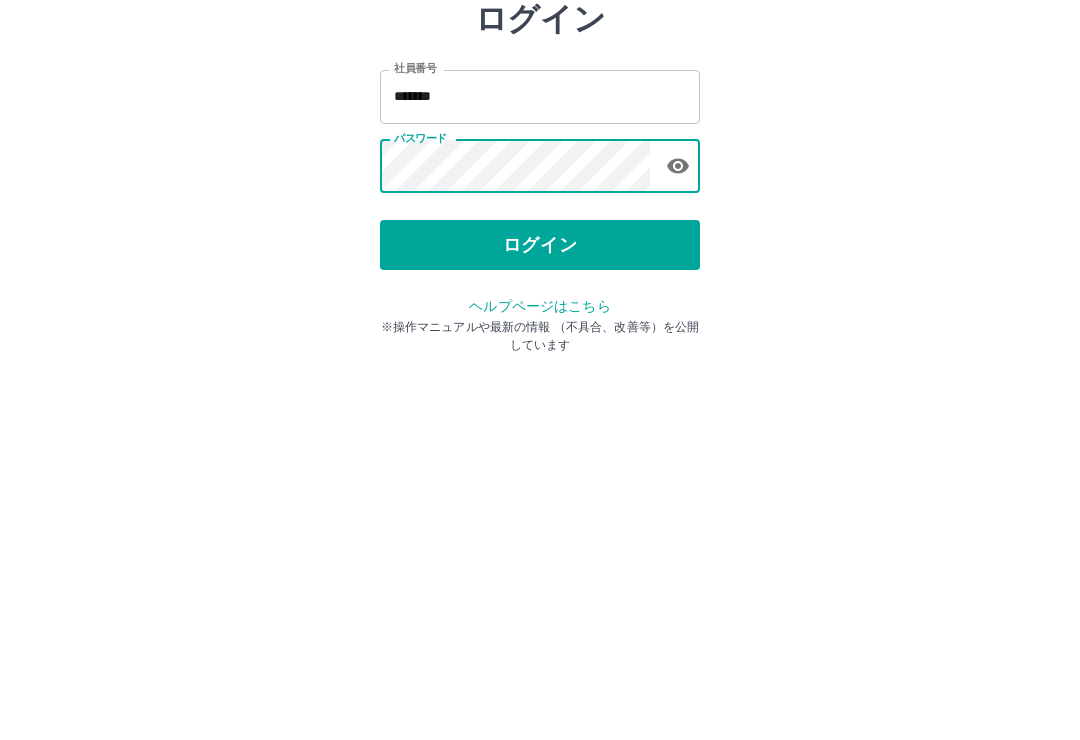 click at bounding box center [678, 292] 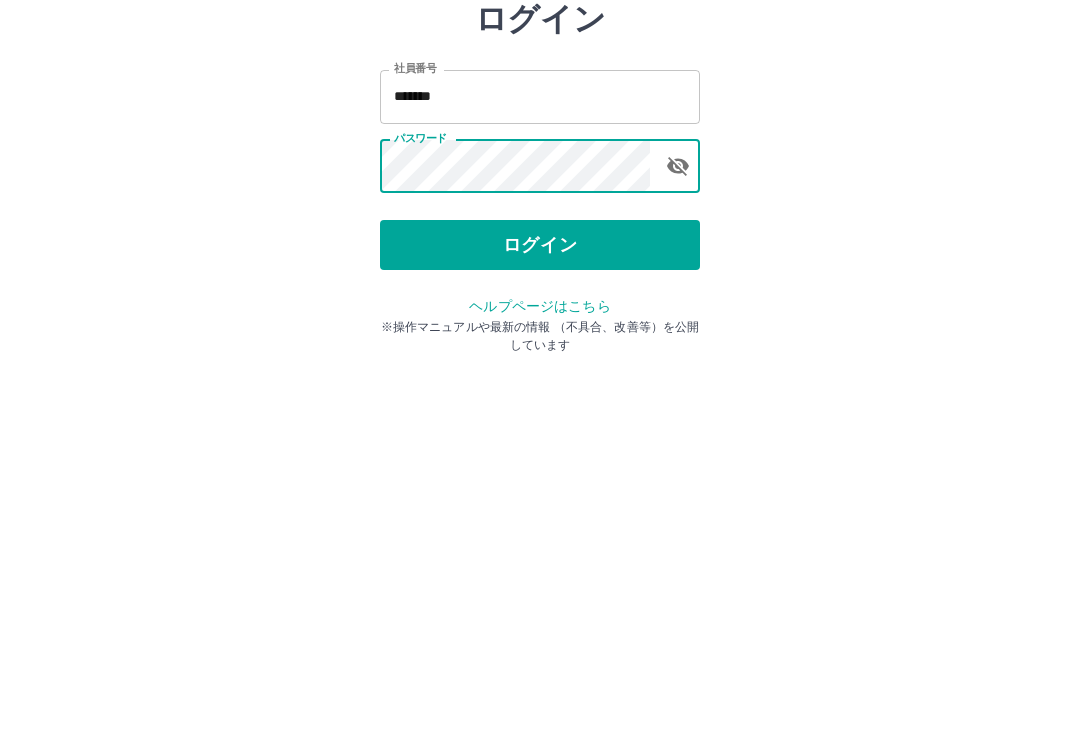 click on "ログイン" at bounding box center (540, 371) 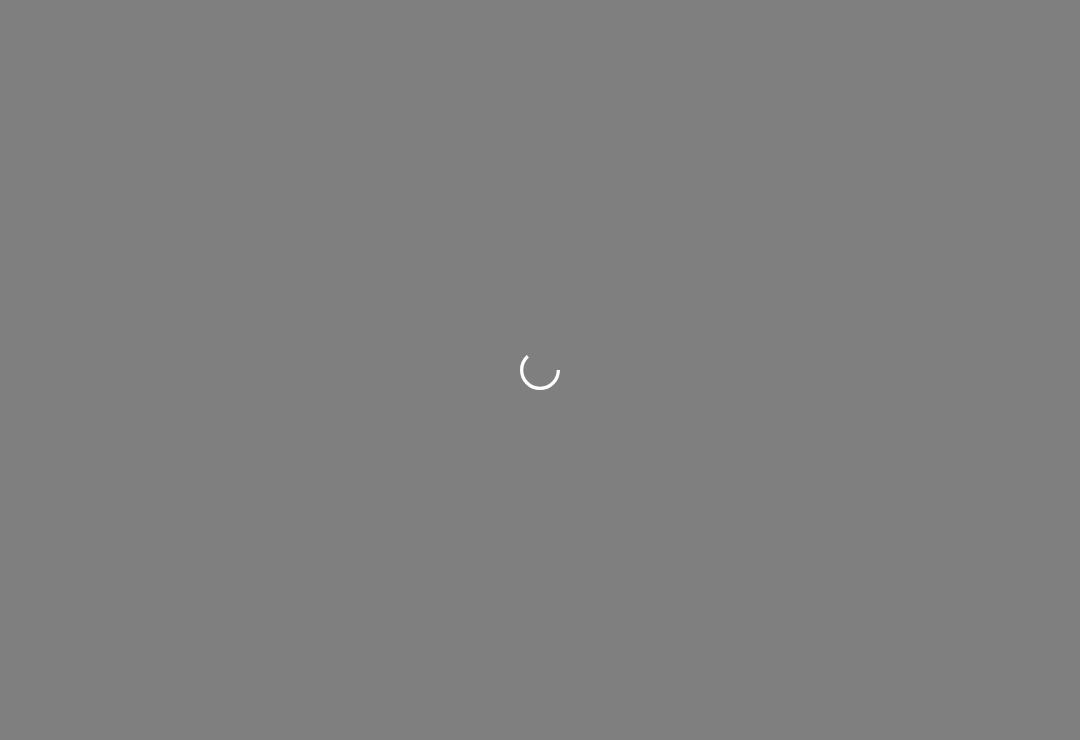 scroll, scrollTop: 0, scrollLeft: 0, axis: both 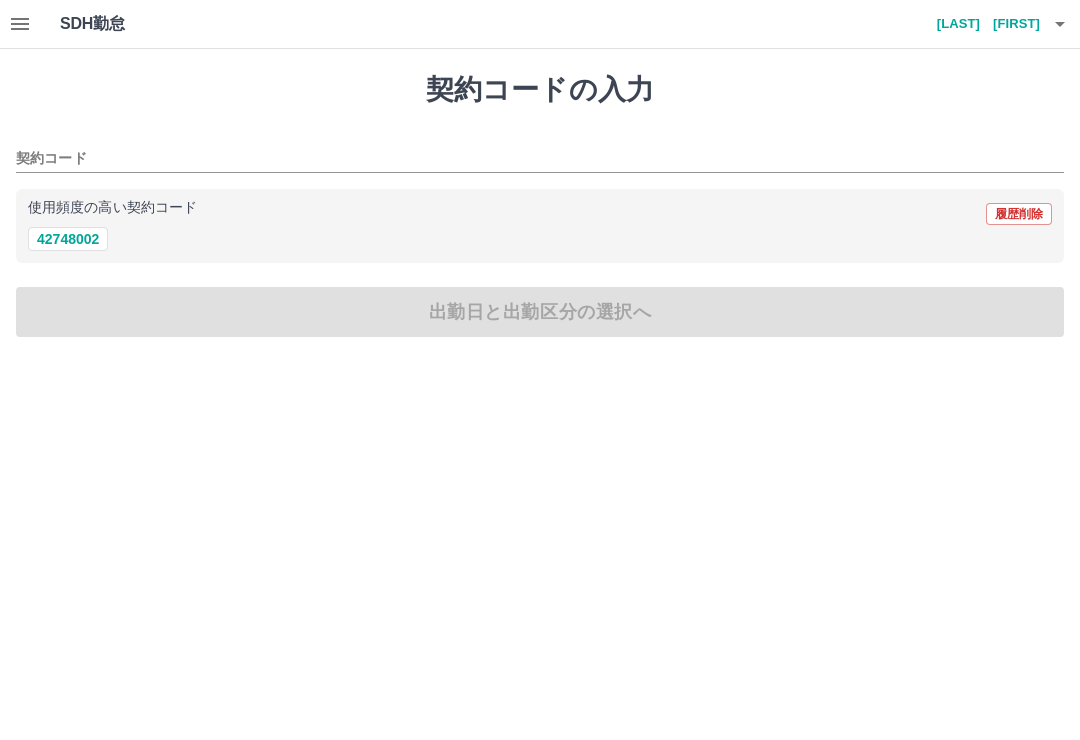 click at bounding box center [20, 24] 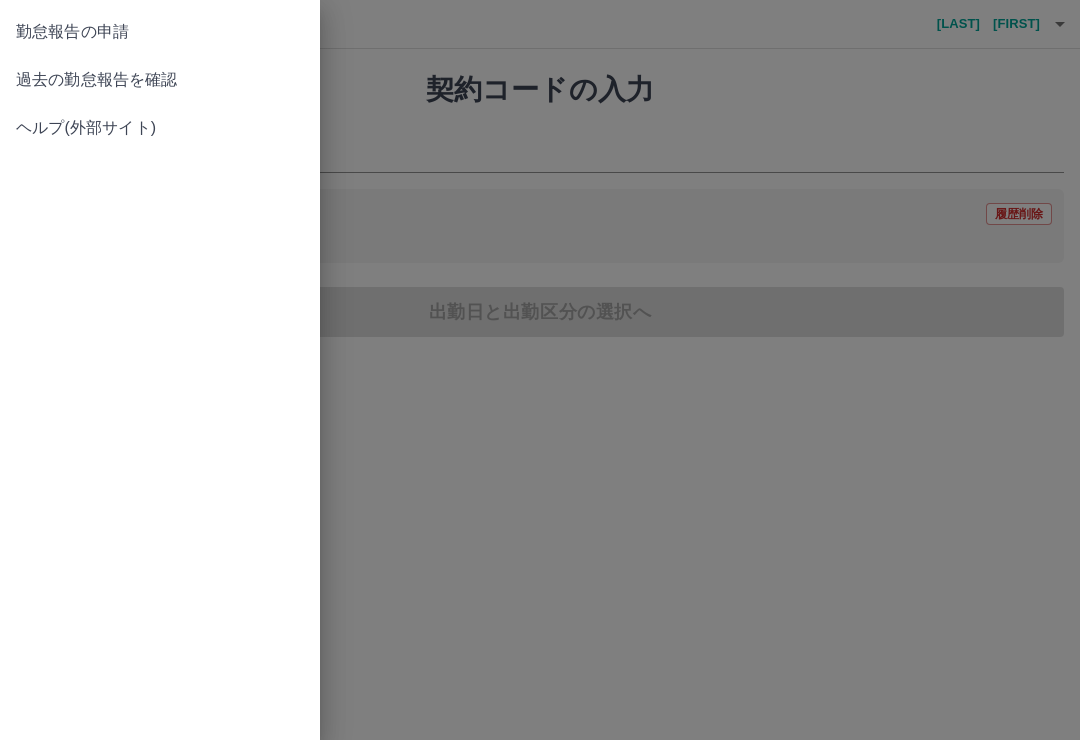 click on "過去の勤怠報告を確認" at bounding box center (160, 80) 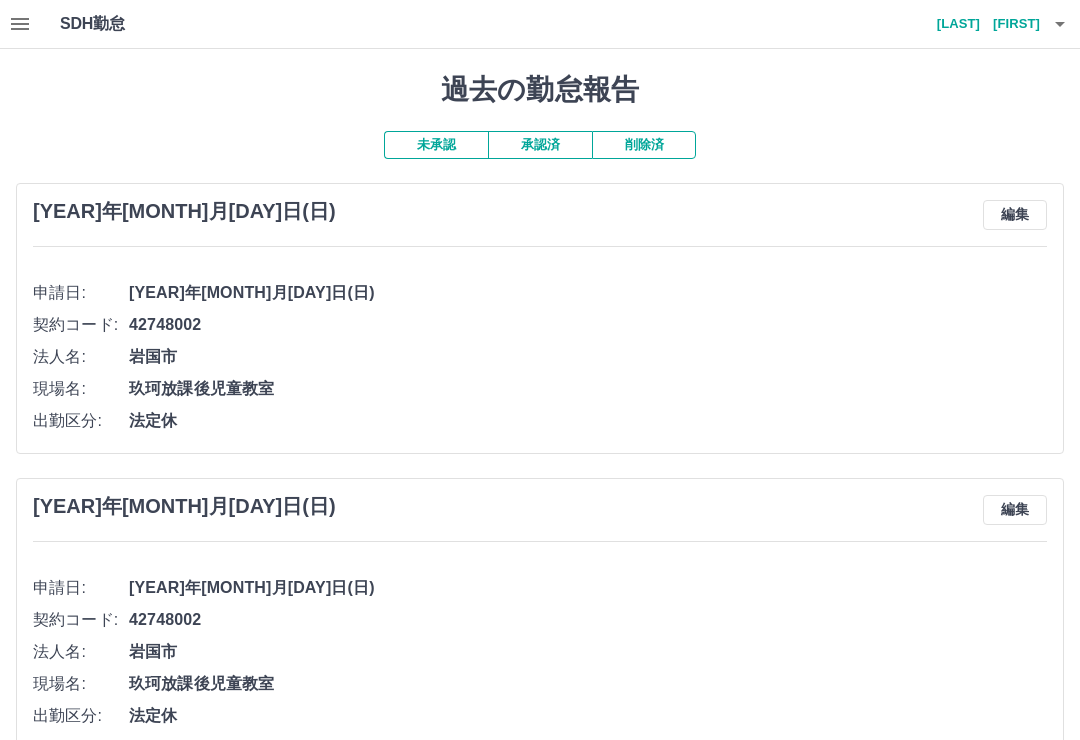 click on "承認済" at bounding box center [540, 145] 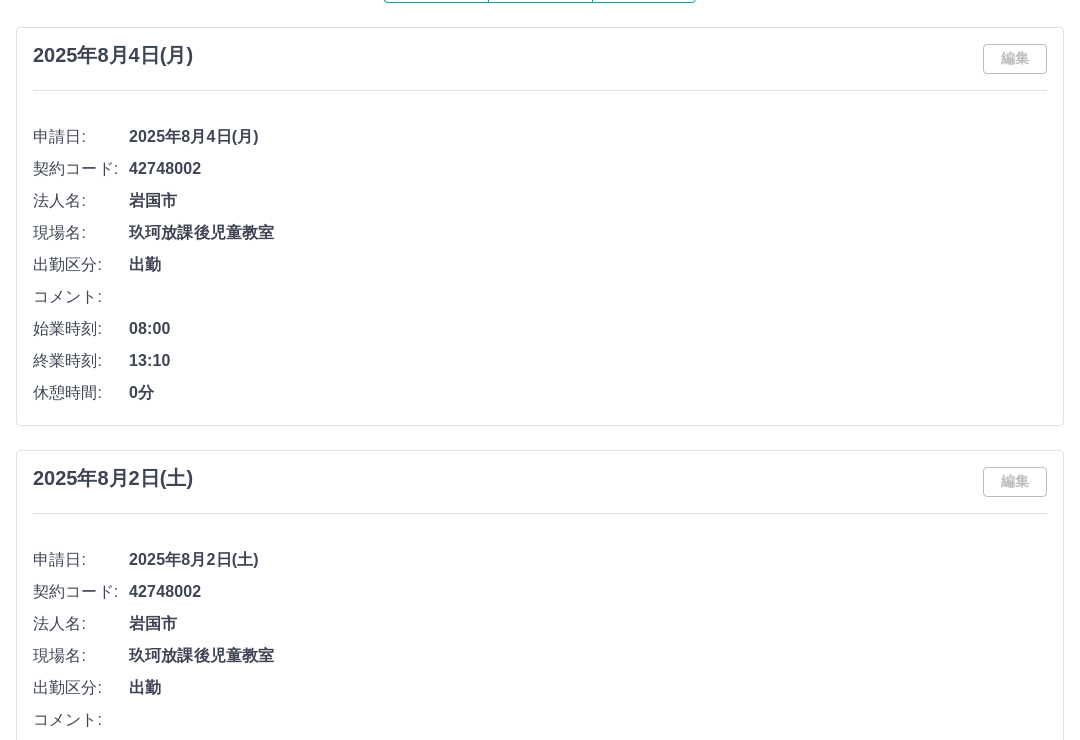scroll, scrollTop: 0, scrollLeft: 0, axis: both 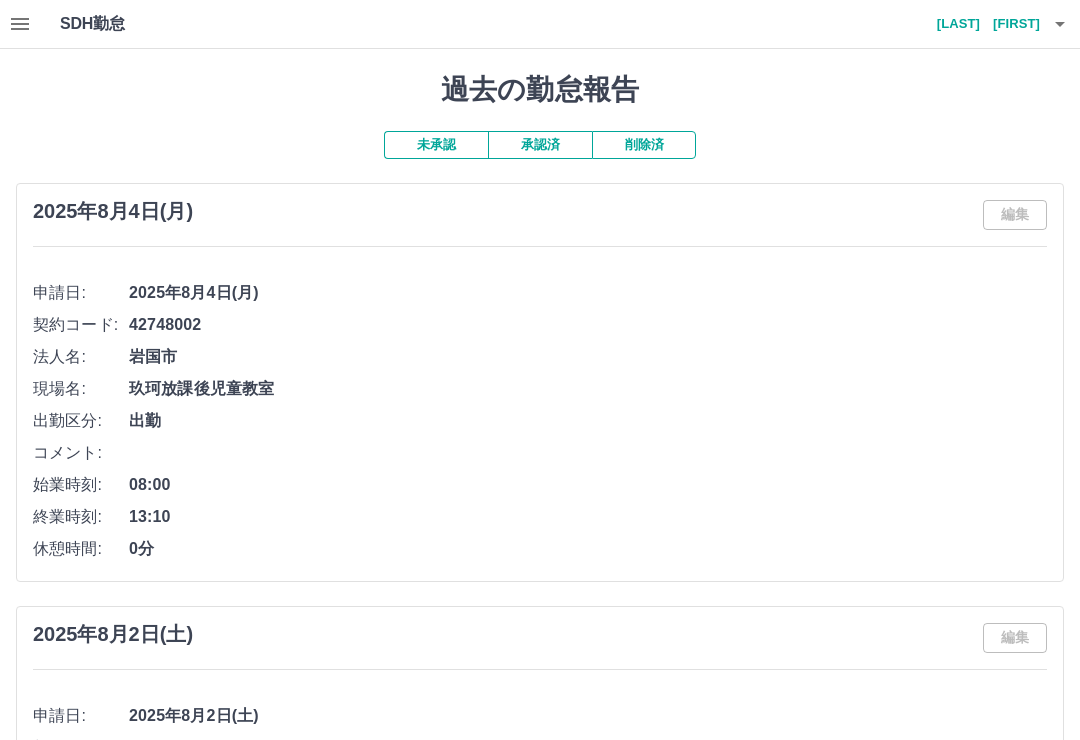 click on "黒川　惇子" at bounding box center [980, 24] 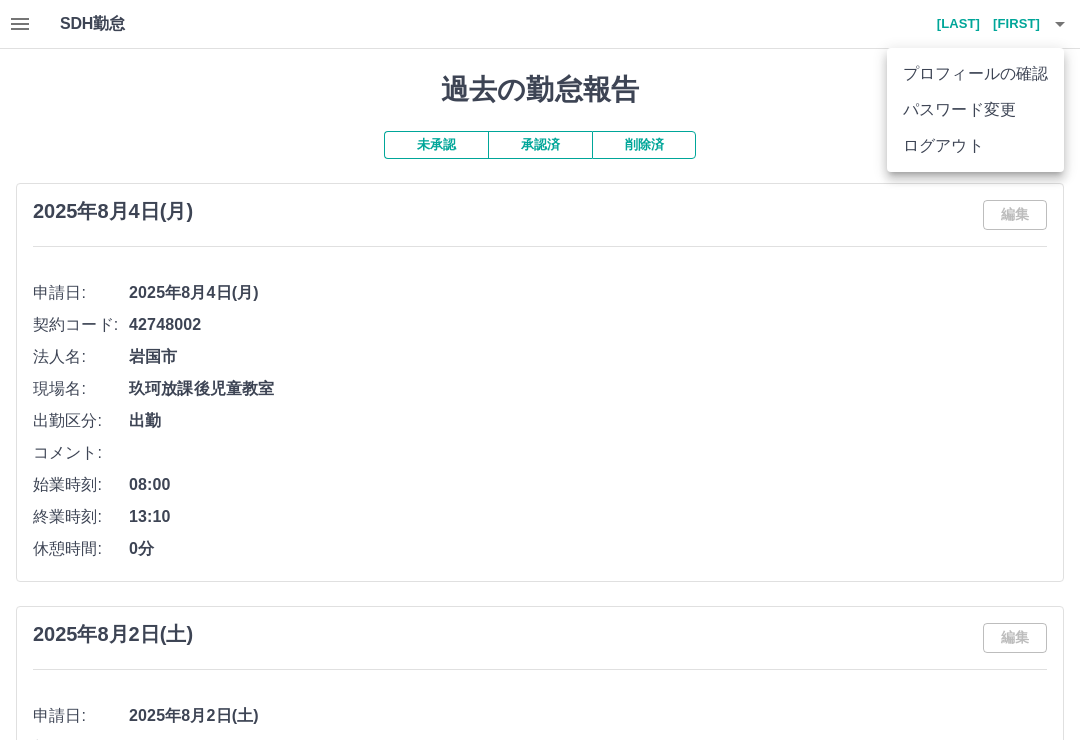 click on "ログアウト" at bounding box center [975, 146] 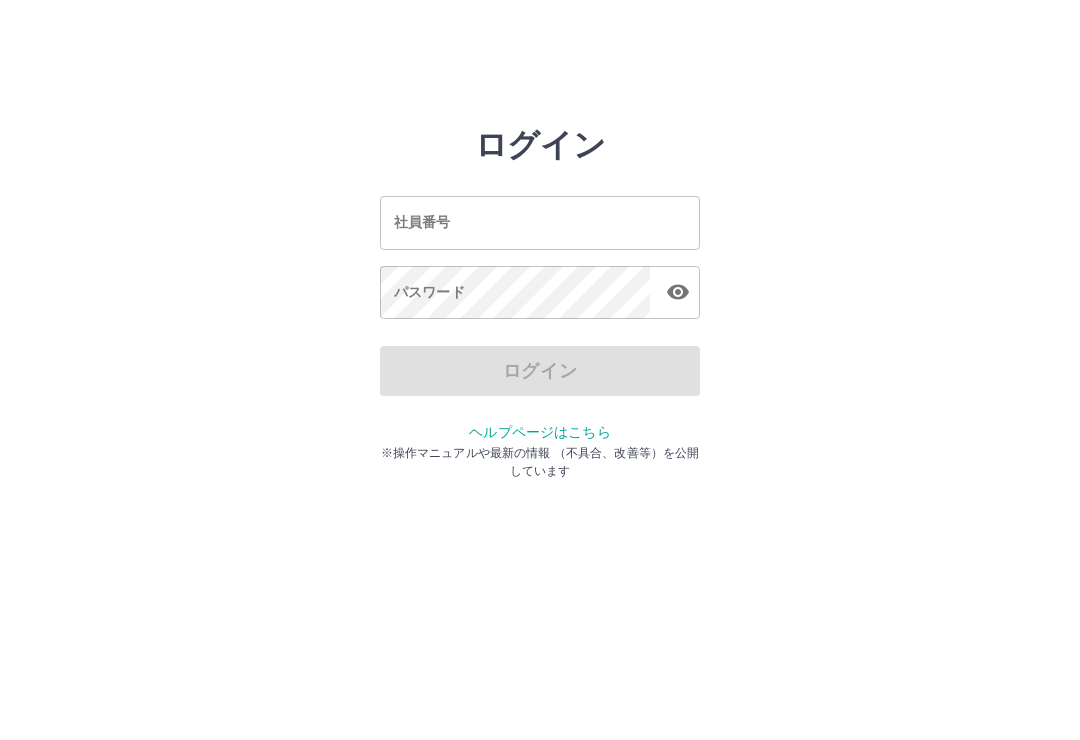 scroll, scrollTop: 0, scrollLeft: 0, axis: both 